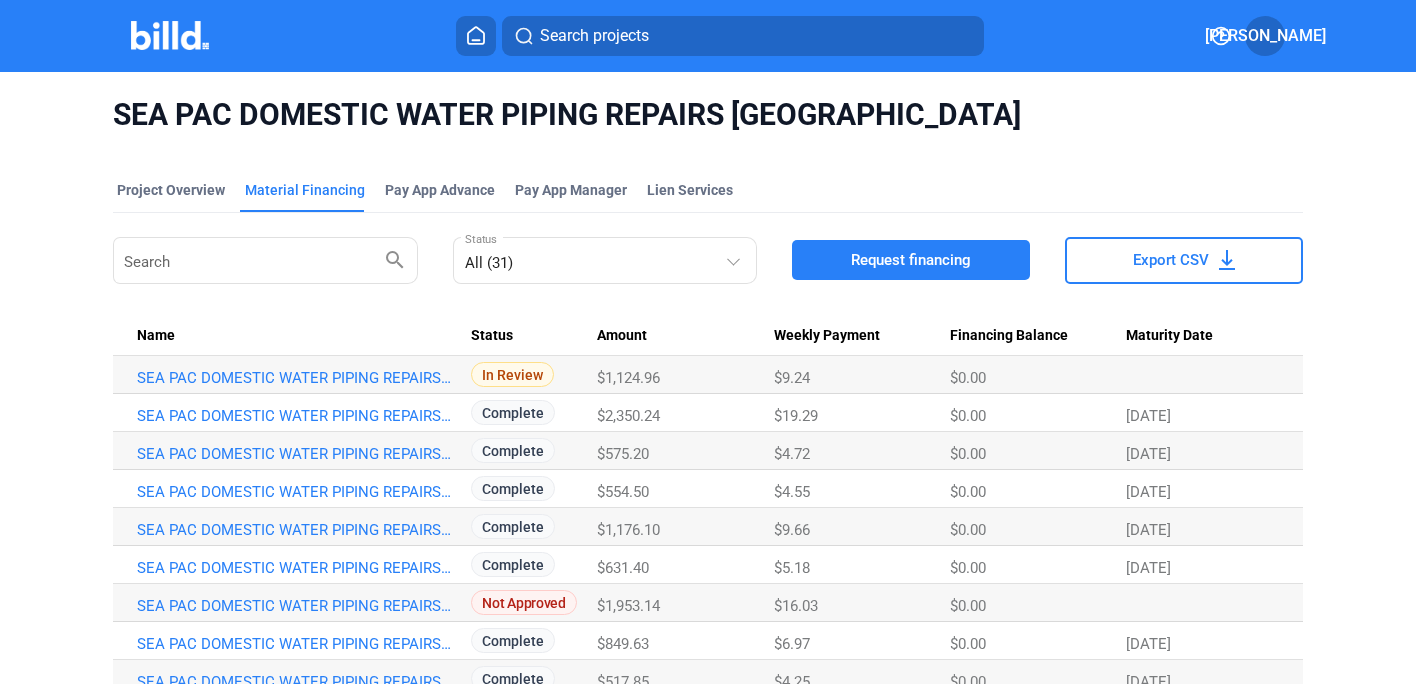 scroll, scrollTop: 0, scrollLeft: 0, axis: both 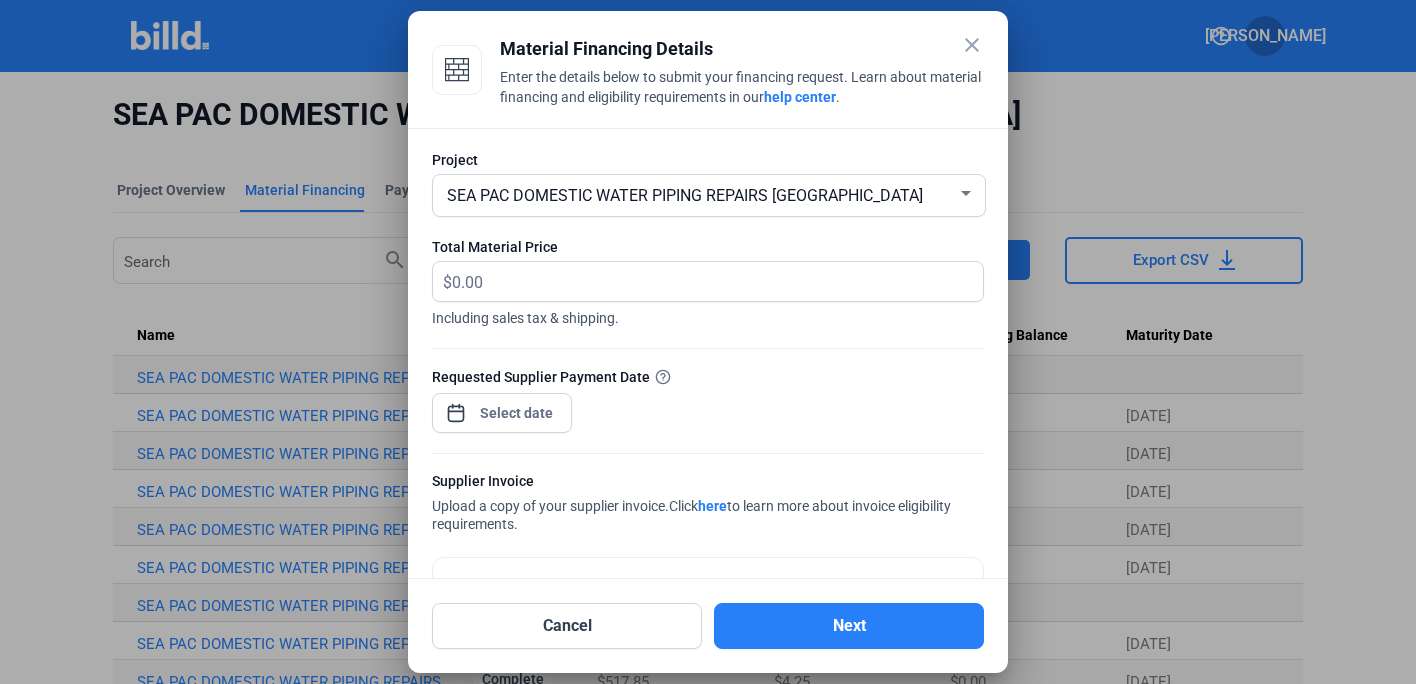 click on "close" at bounding box center [972, 45] 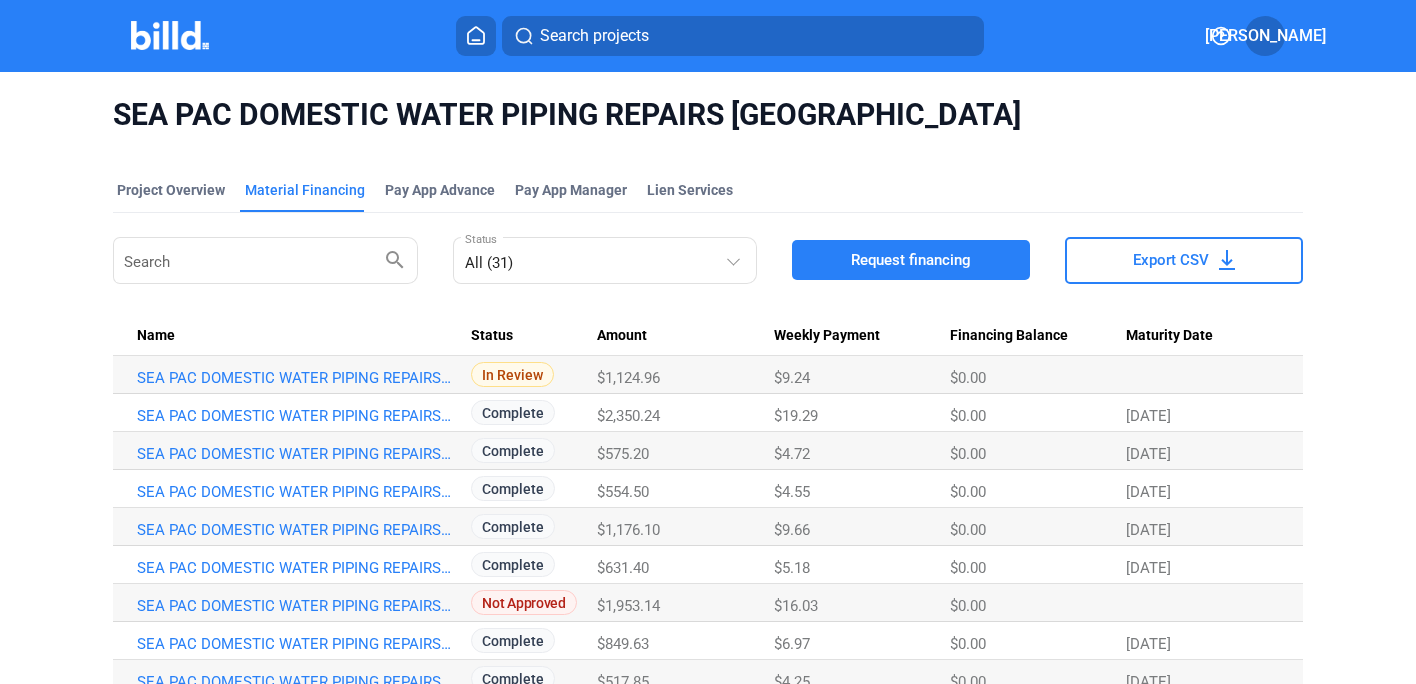 click 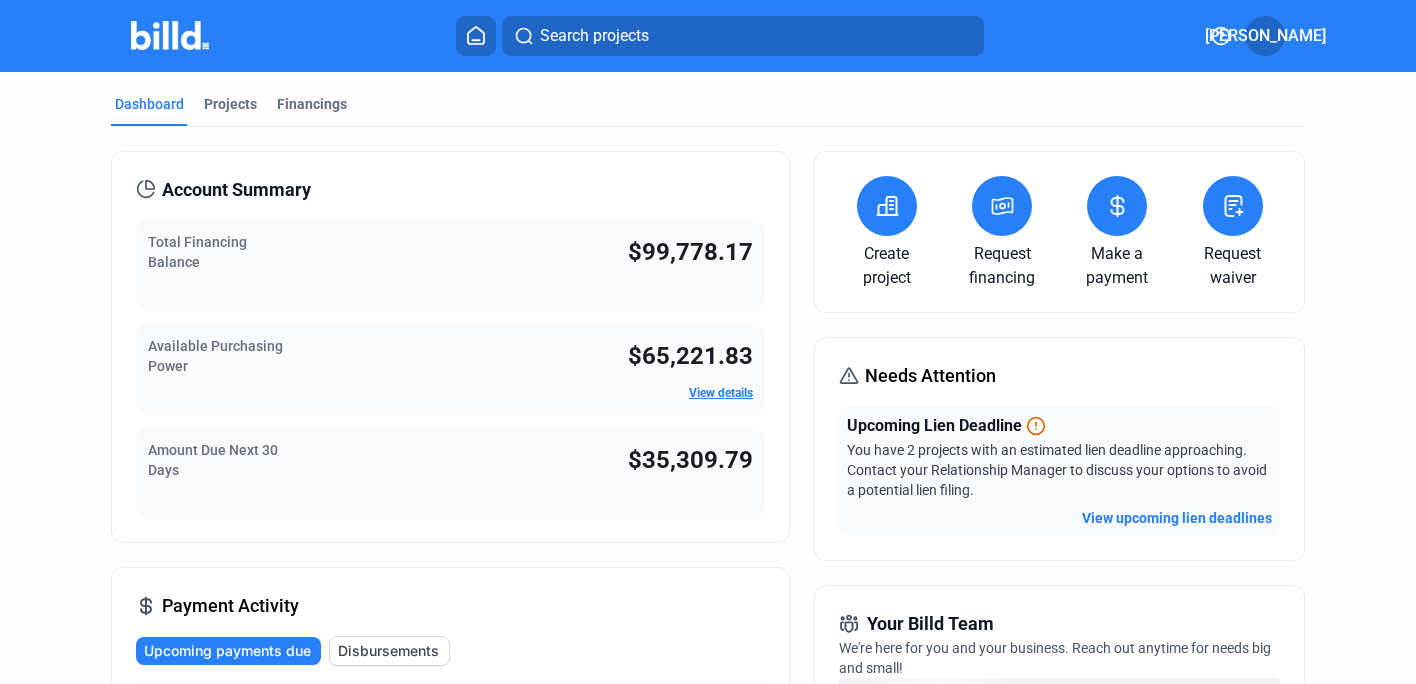 click at bounding box center (170, 35) 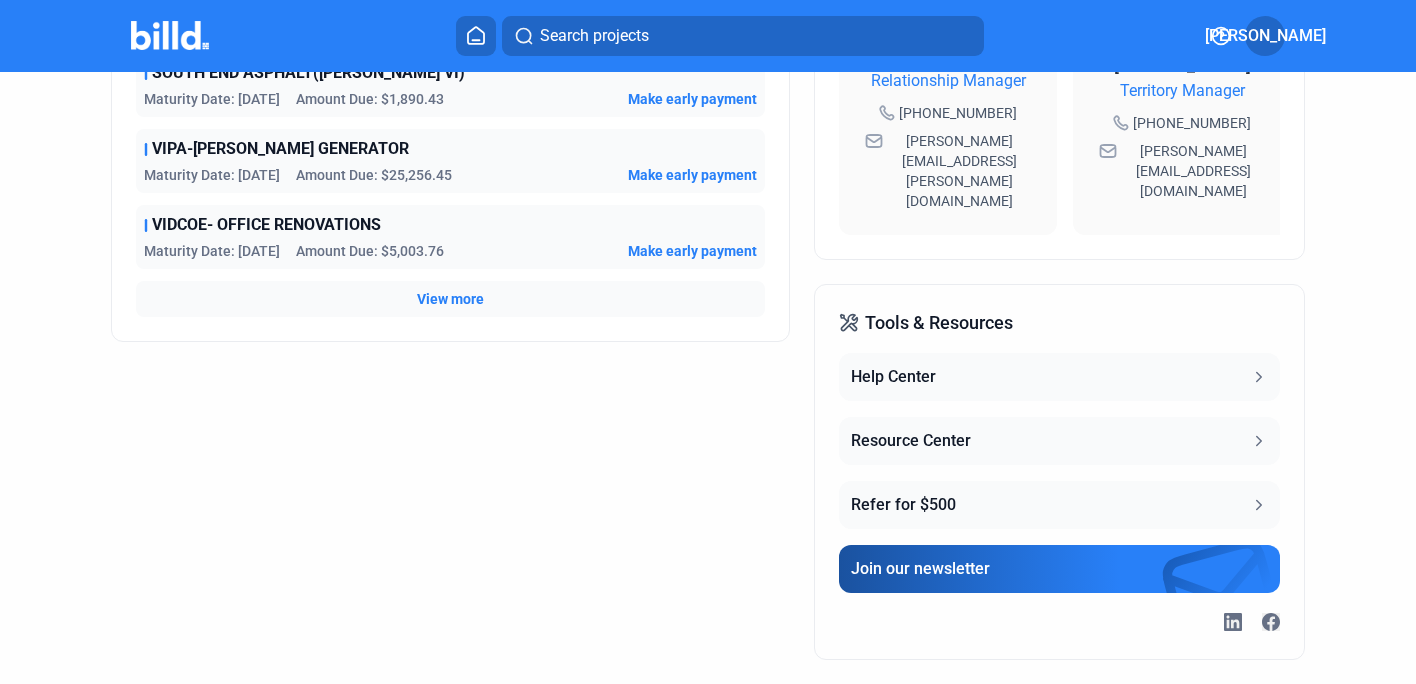 scroll, scrollTop: 0, scrollLeft: 0, axis: both 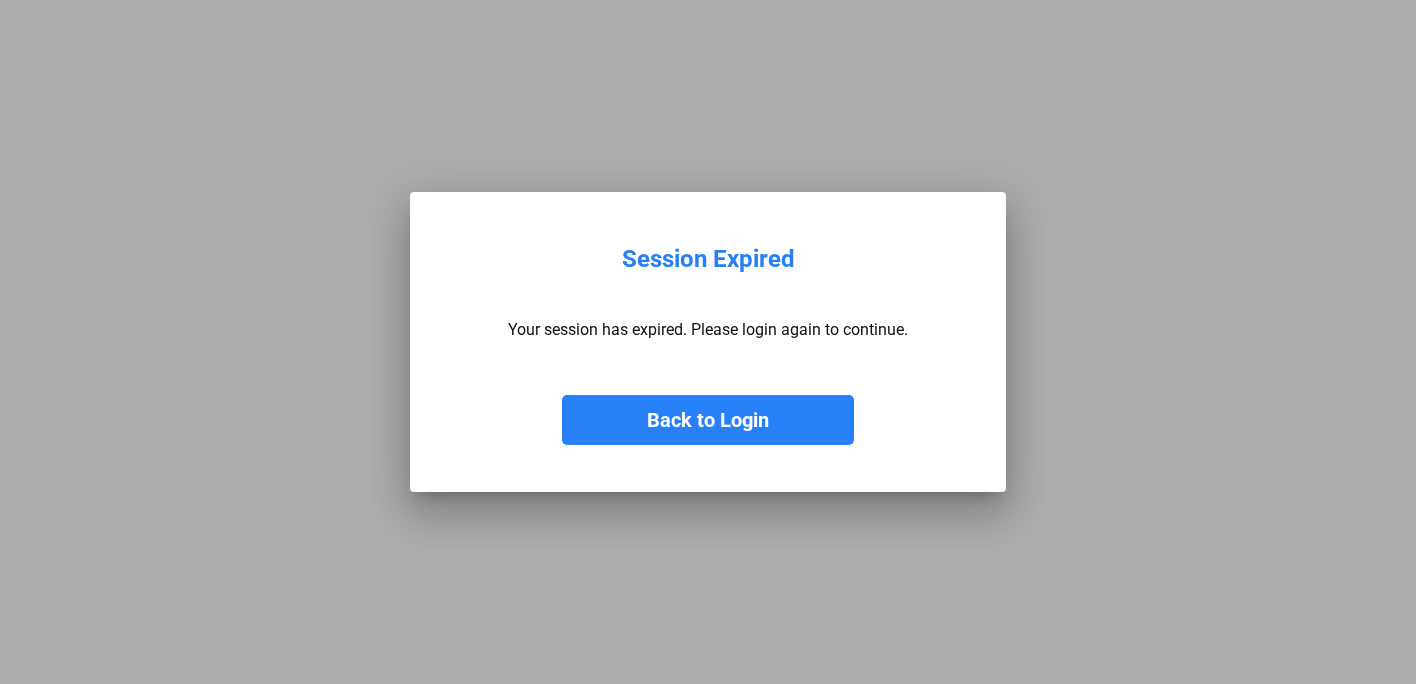 click on "Back to Login" at bounding box center (708, 420) 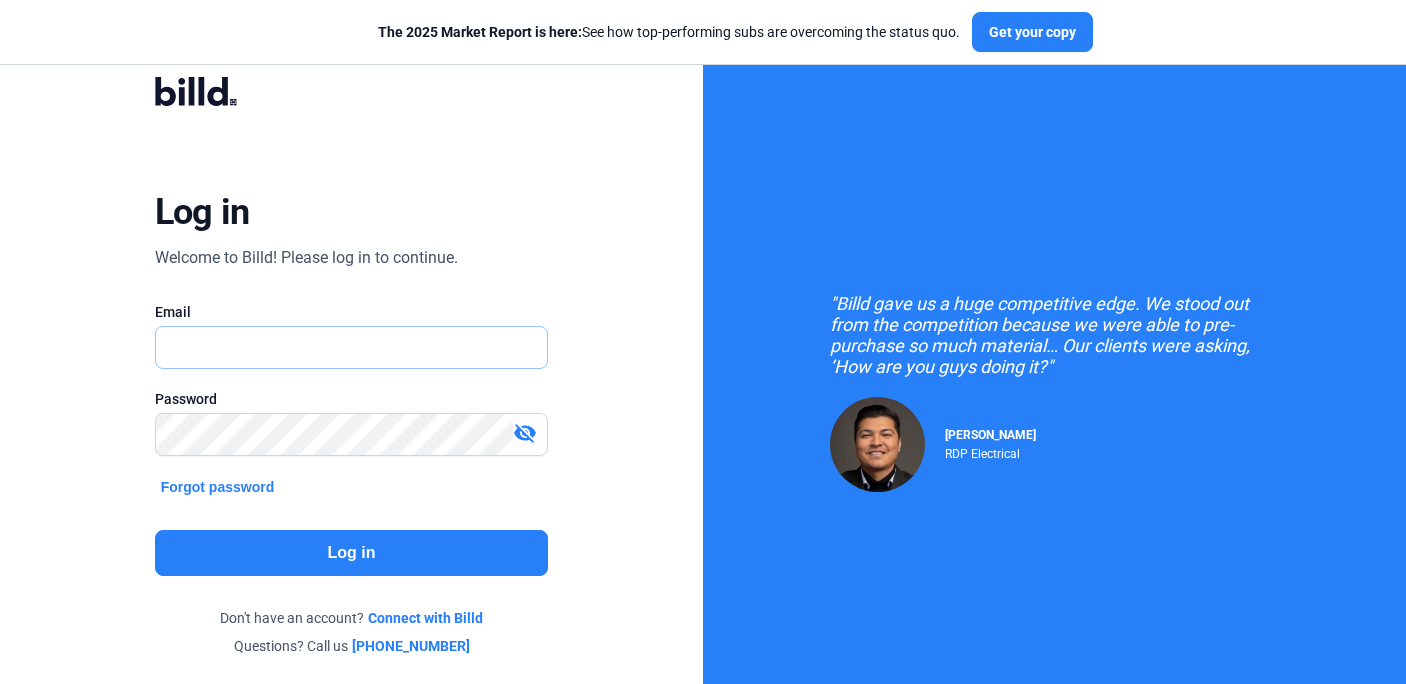 type on "[PERSON_NAME][EMAIL_ADDRESS][DOMAIN_NAME]" 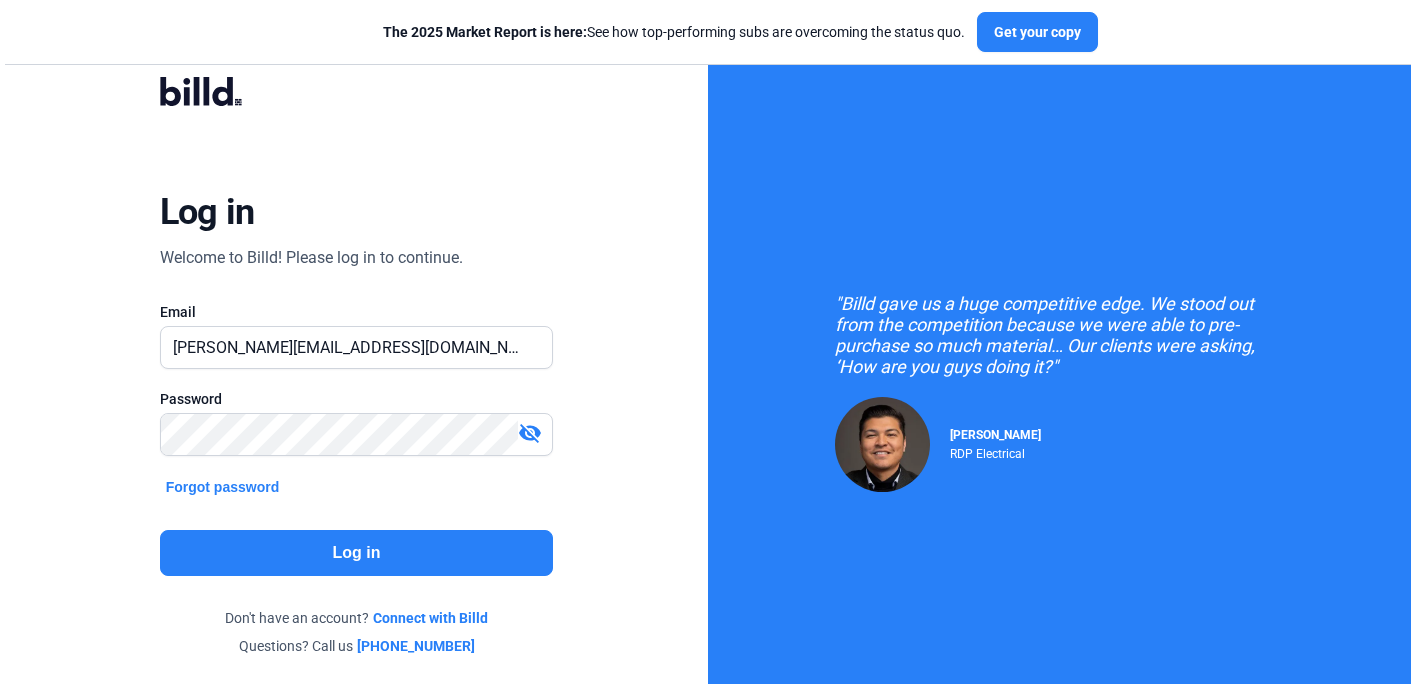 scroll, scrollTop: 0, scrollLeft: 0, axis: both 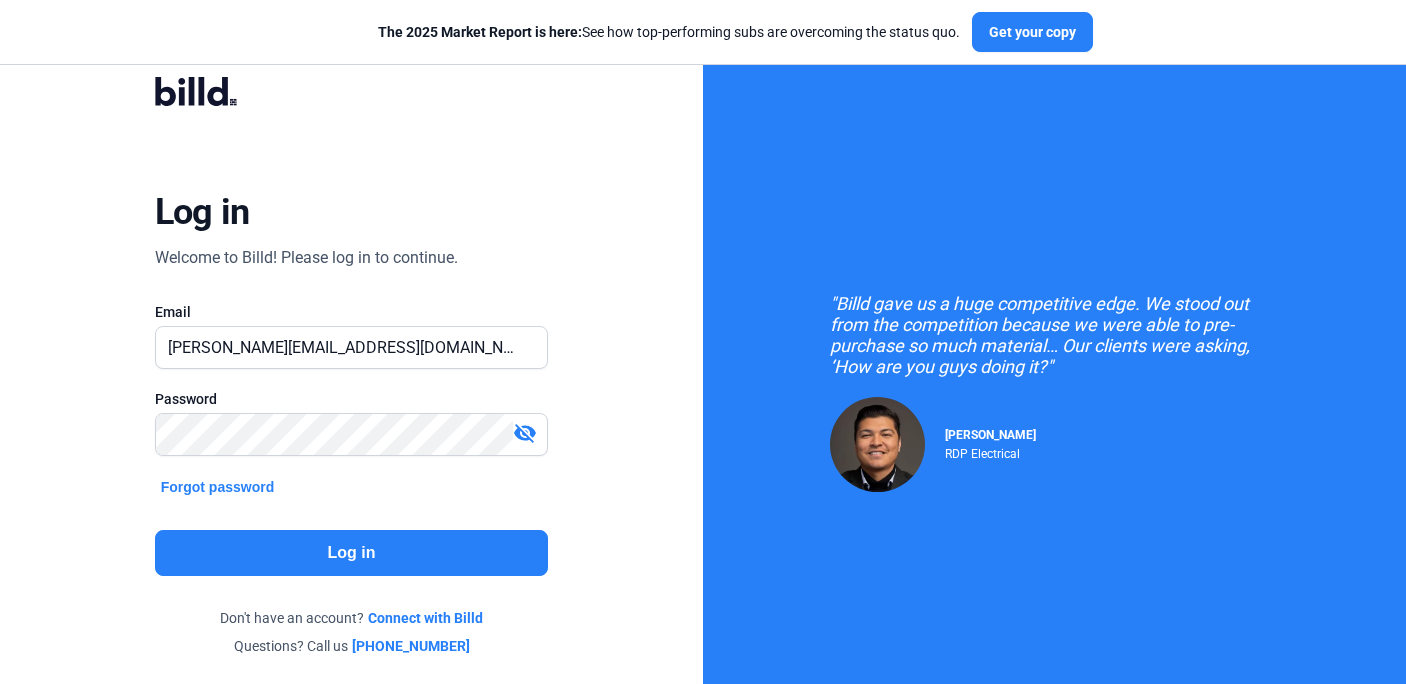 click on "Log in" 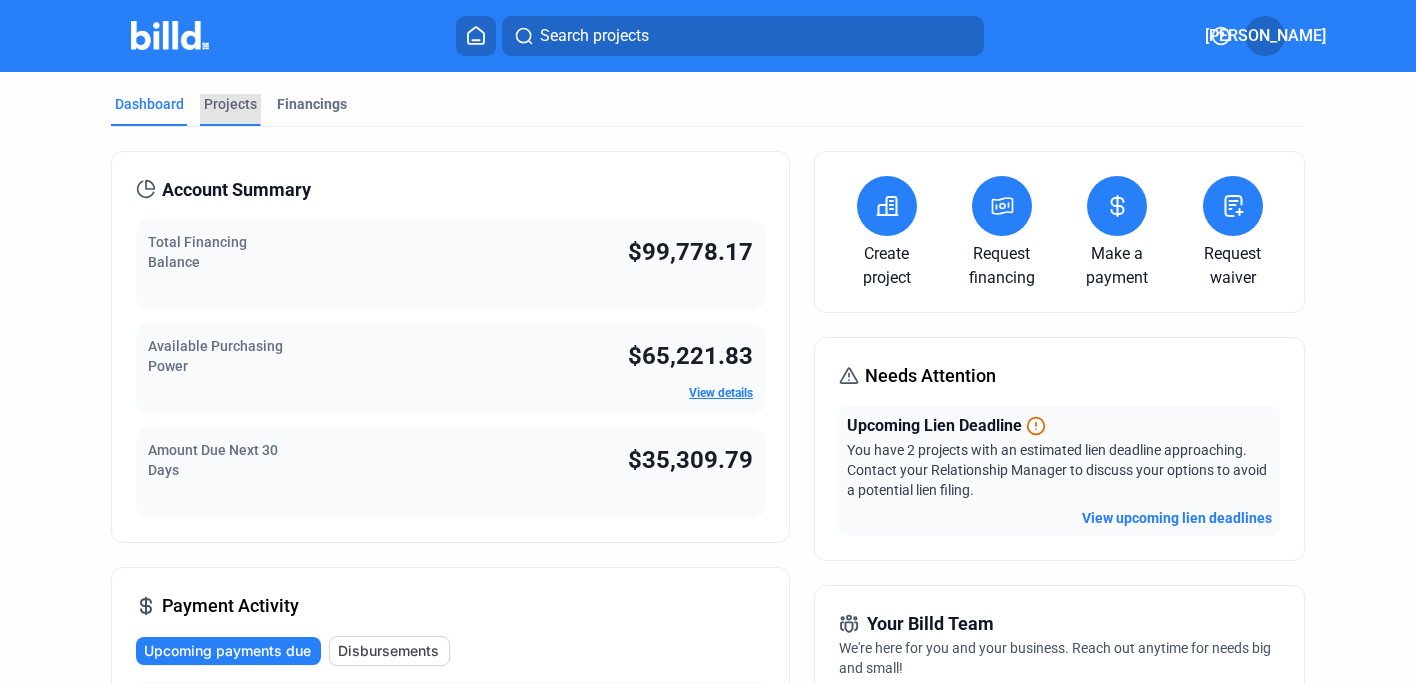 click on "Projects" at bounding box center (230, 104) 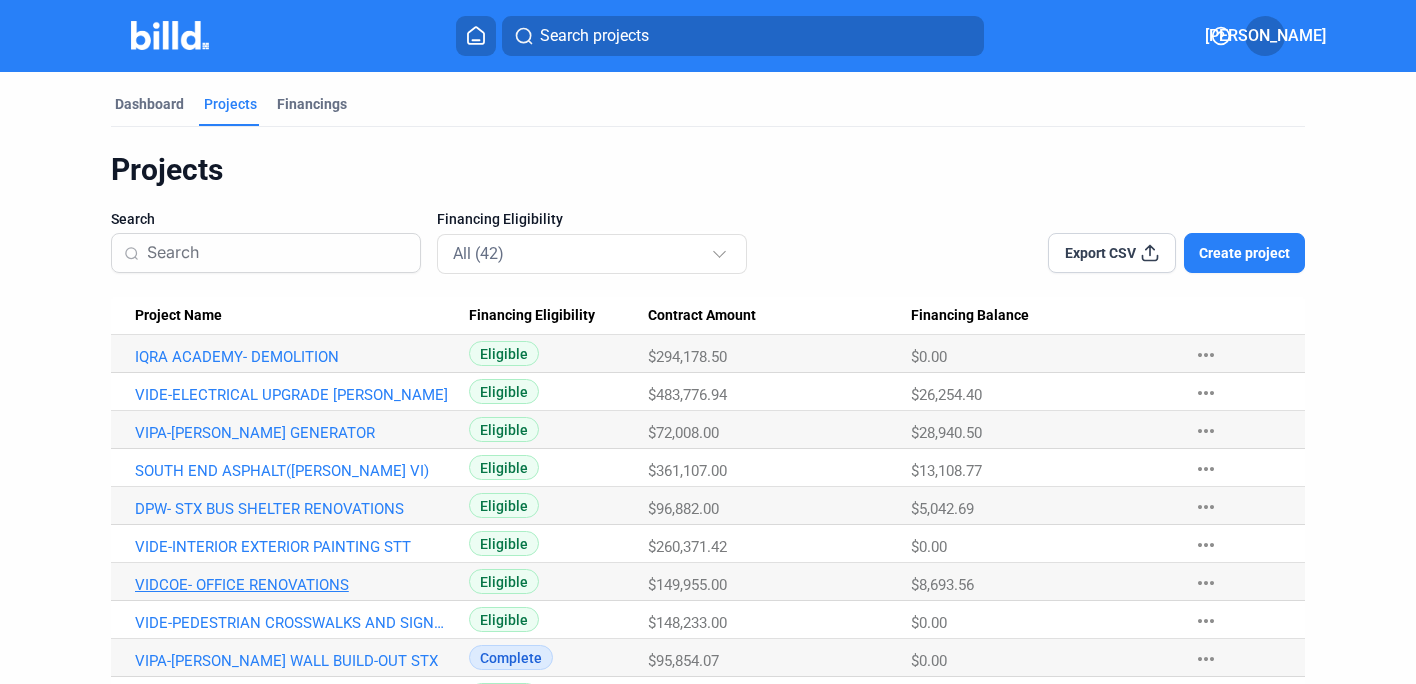click on "VIDCOE- OFFICE RENOVATIONS" at bounding box center [293, 357] 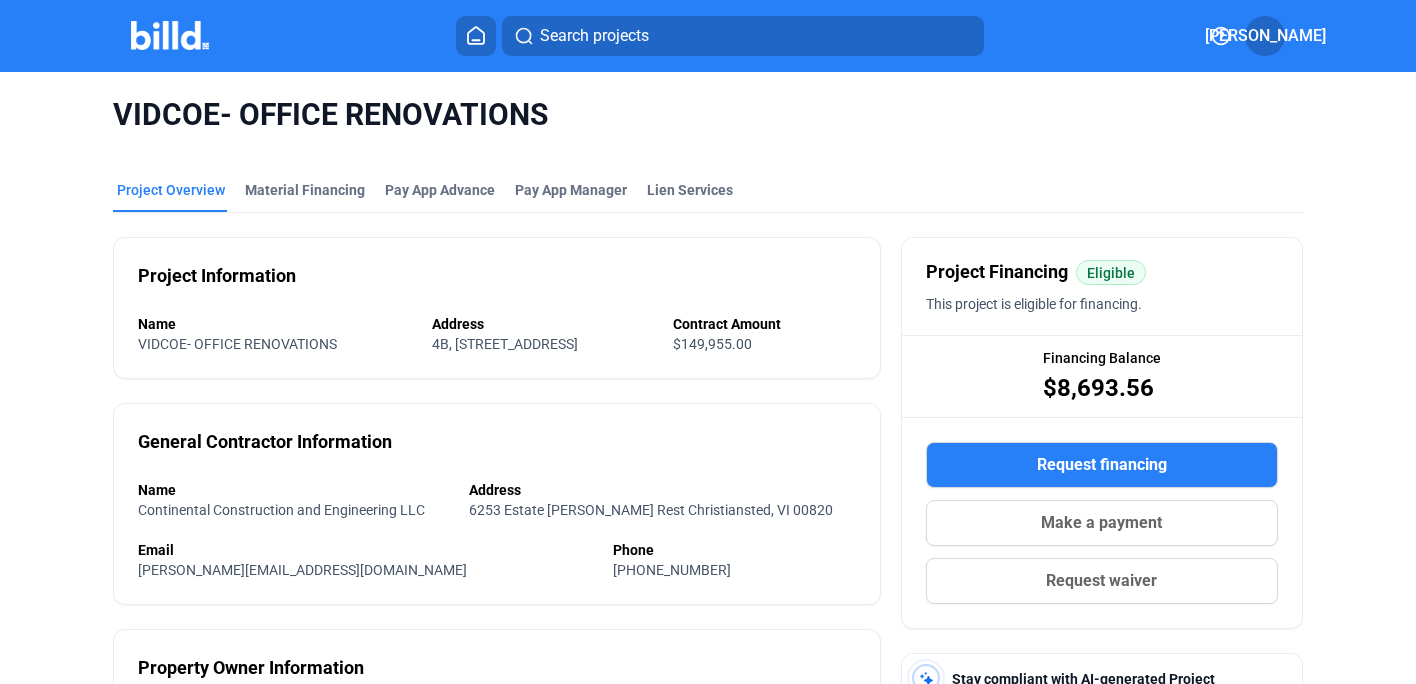 click on "Project Overview Material Financing Pay App Advance Pay App Manager Lien Services Project Information Name VIDCOE- OFFICE RENOVATIONS Address [STREET_ADDRESS] Contract Amount $149,955.00 General Contractor Information Name Continental Construction and Engineering LLC Address [GEOGRAPHIC_DATA][PERSON_NAME] 00820 Email [PERSON_NAME][EMAIL_ADDRESS][DOMAIN_NAME] Phone [PHONE_NUMBER] Property Owner Information Name United Corporation dba Plaza Extra East Address [STREET_ADDRESS][GEOGRAPHIC_DATA] [EMAIL_ADDRESS][DOMAIN_NAME] Phone [PHONE_NUMBER] Information doesn’t look right on this page? Please contact your Relationship Manager. Project Financing  Eligible  This project is eligible for financing. Financing Balance $8,693.56  Request financing  Make a payment Request waiver Stay compliant with AI-generated Project Playbooks  Get your Project Playbook  Files Upload file File Name Date Added IMG_6999[60] 114.93 KB [DATE]  more_vert  Map 307.32 KB [DATE]  more_vert  82.2 KB" 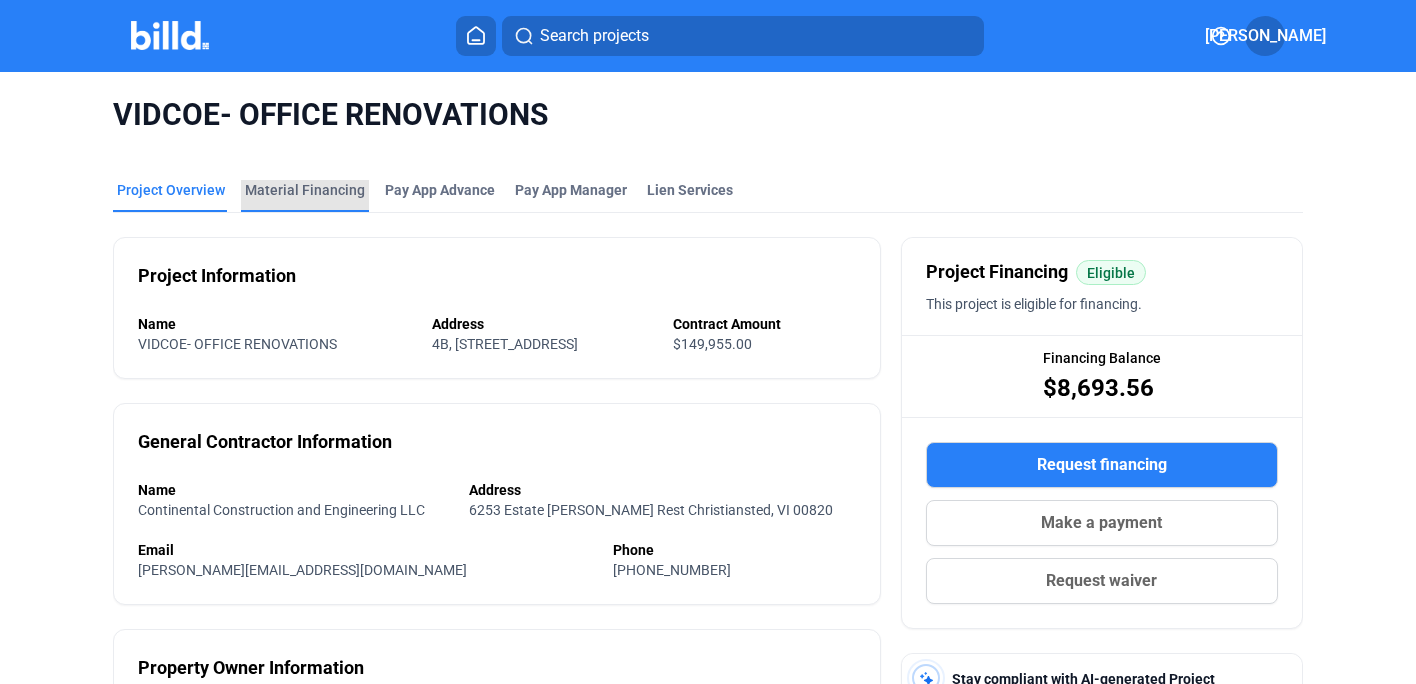 click on "Material Financing" at bounding box center [305, 190] 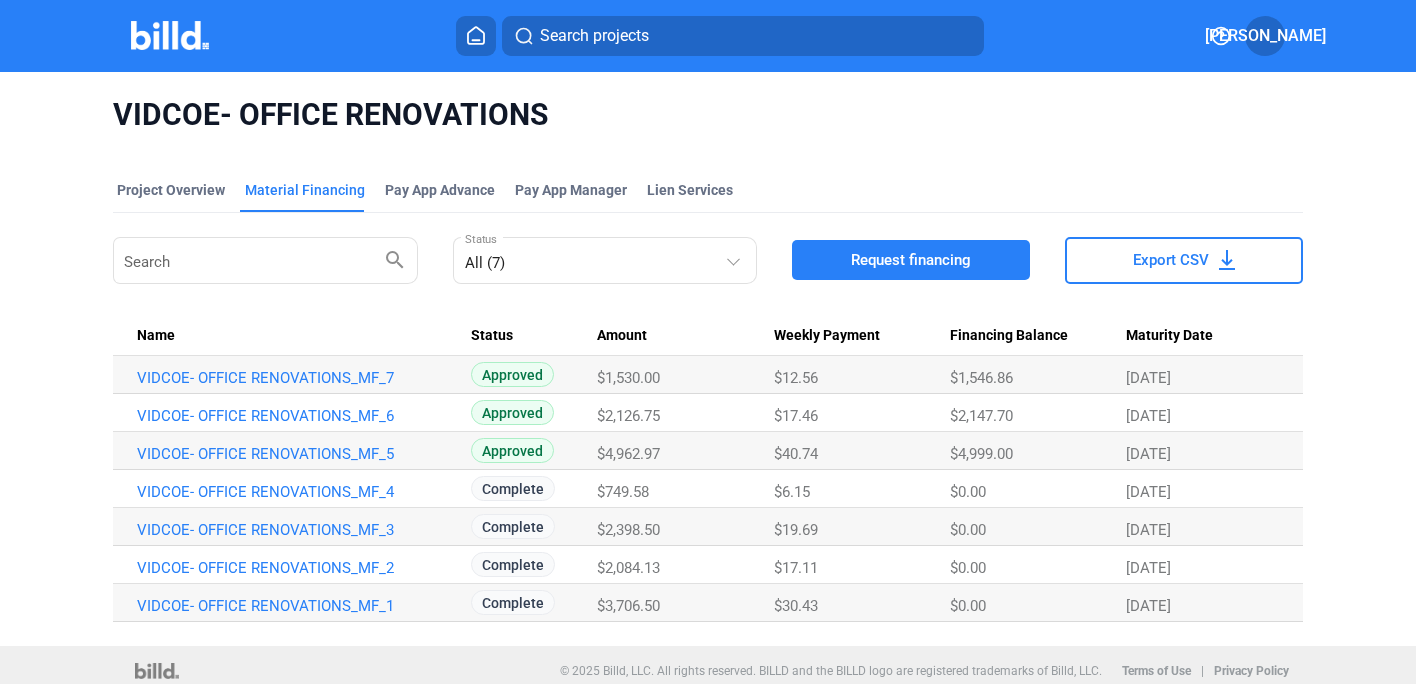 click on "Request financing" at bounding box center [911, 260] 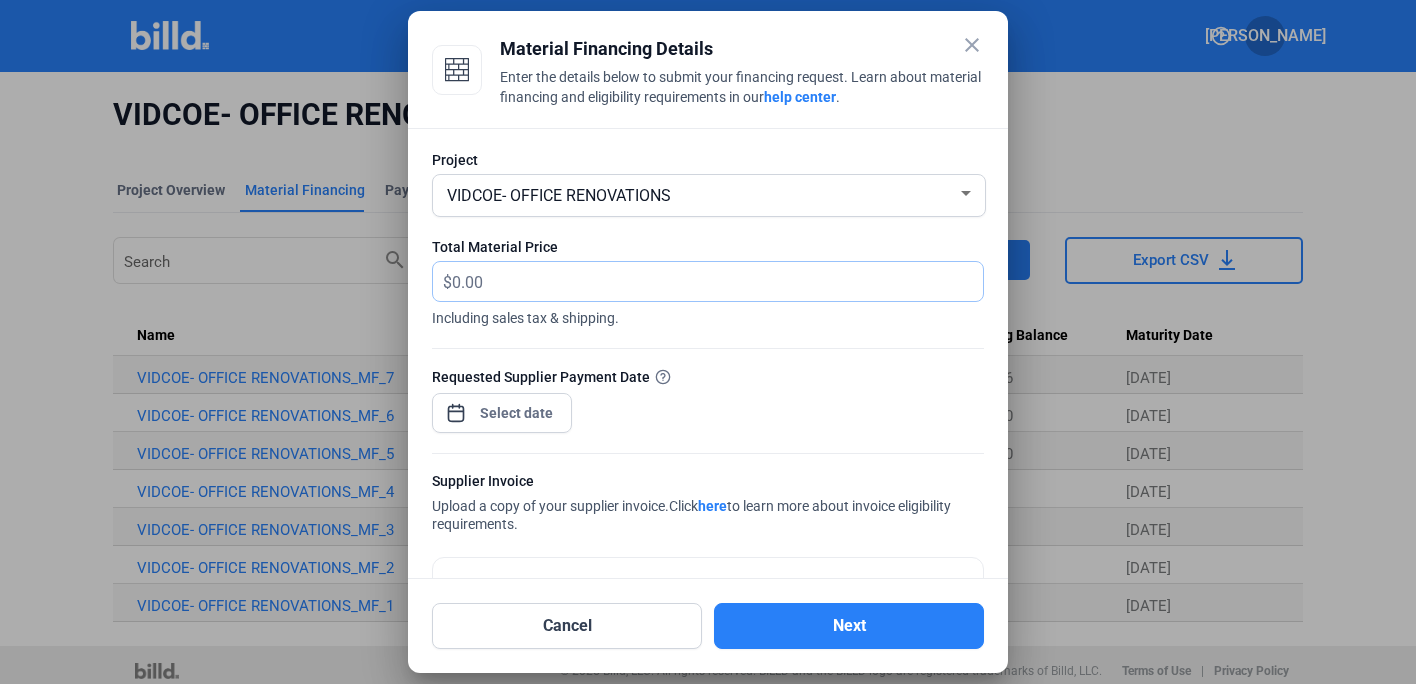 click at bounding box center [706, 281] 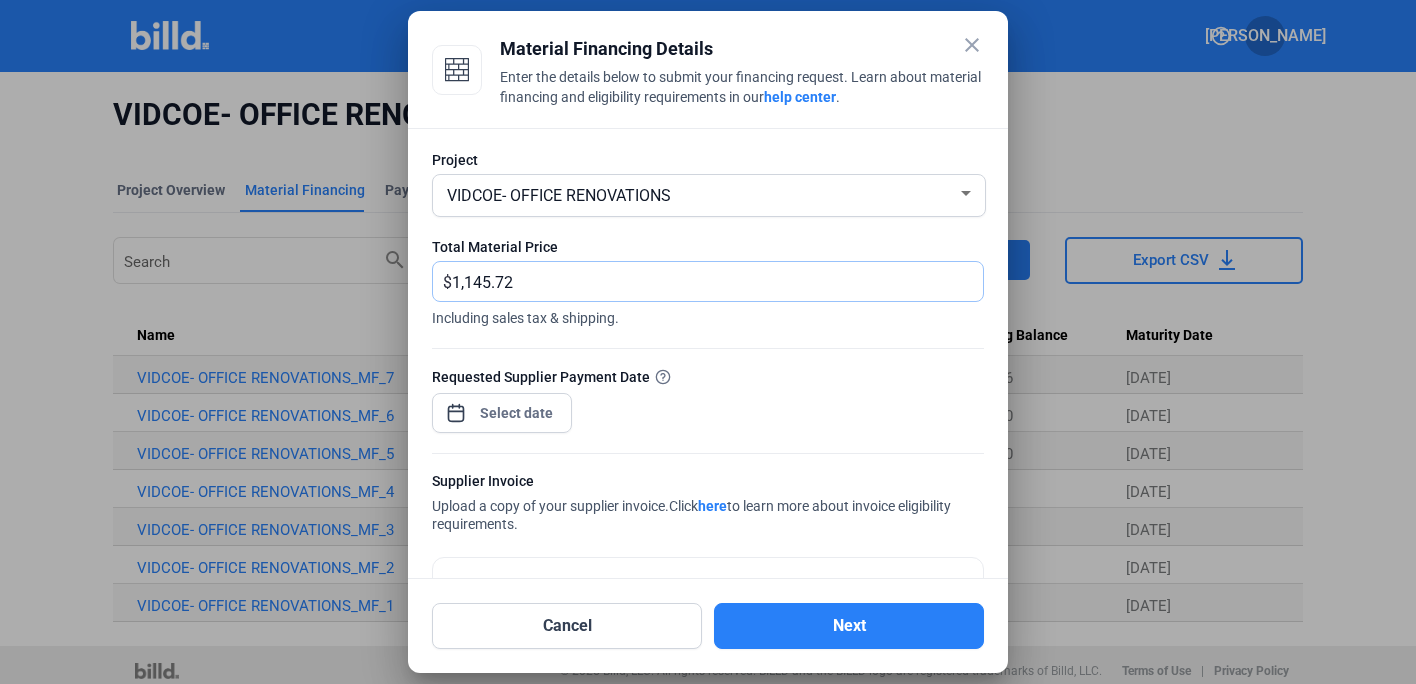 type on "1,145.72" 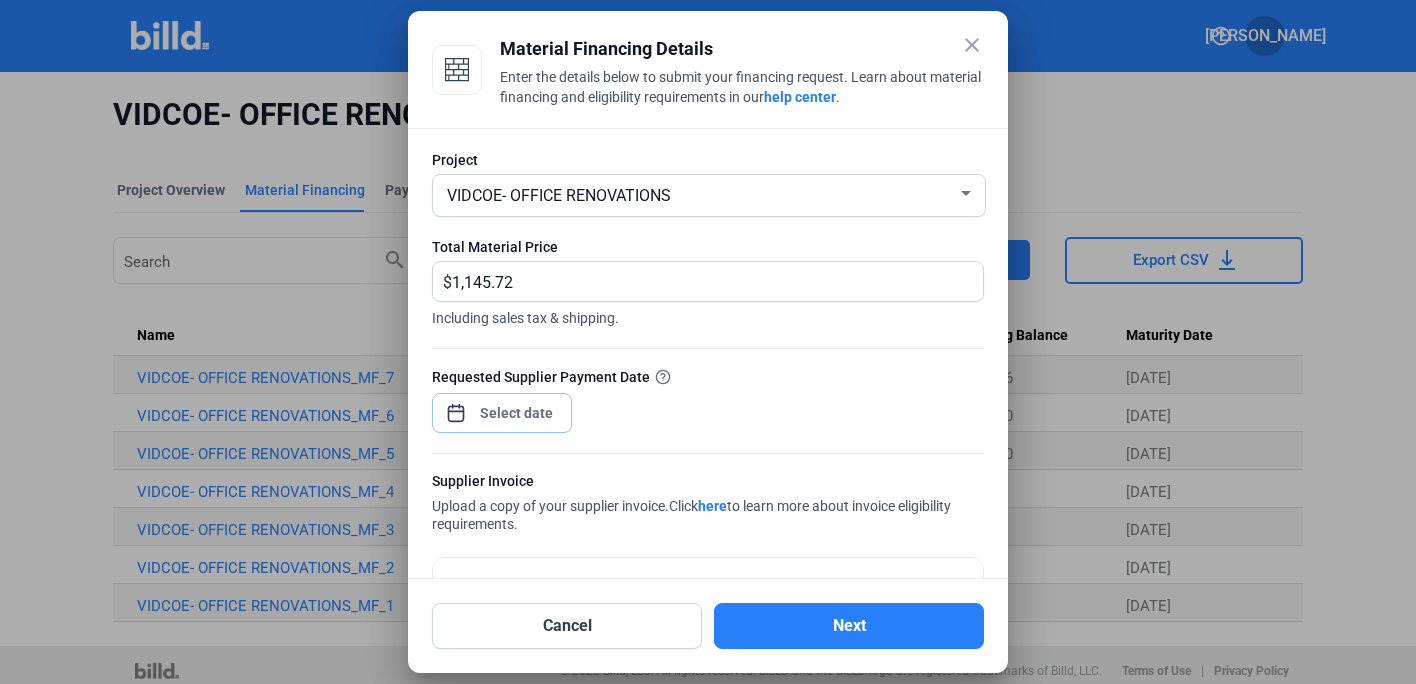 click on "close  Material Financing Details   Enter the details below to submit your financing request. Learn about material financing and eligibility requirements in our   help center .  Project  VIDCOE- OFFICE RENOVATIONS  Total Material Price  $ 1,145.72 Including sales tax & shipping.  Requested Supplier Payment Date   Supplier Invoice   Upload a copy of your supplier invoice.   Click  here  to learn more about invoice eligibility requirements.  Click to upload  Tap to upload or drag and drop  Up to 20 files, max size per file is 15MB   Cancel   Next" at bounding box center (708, 342) 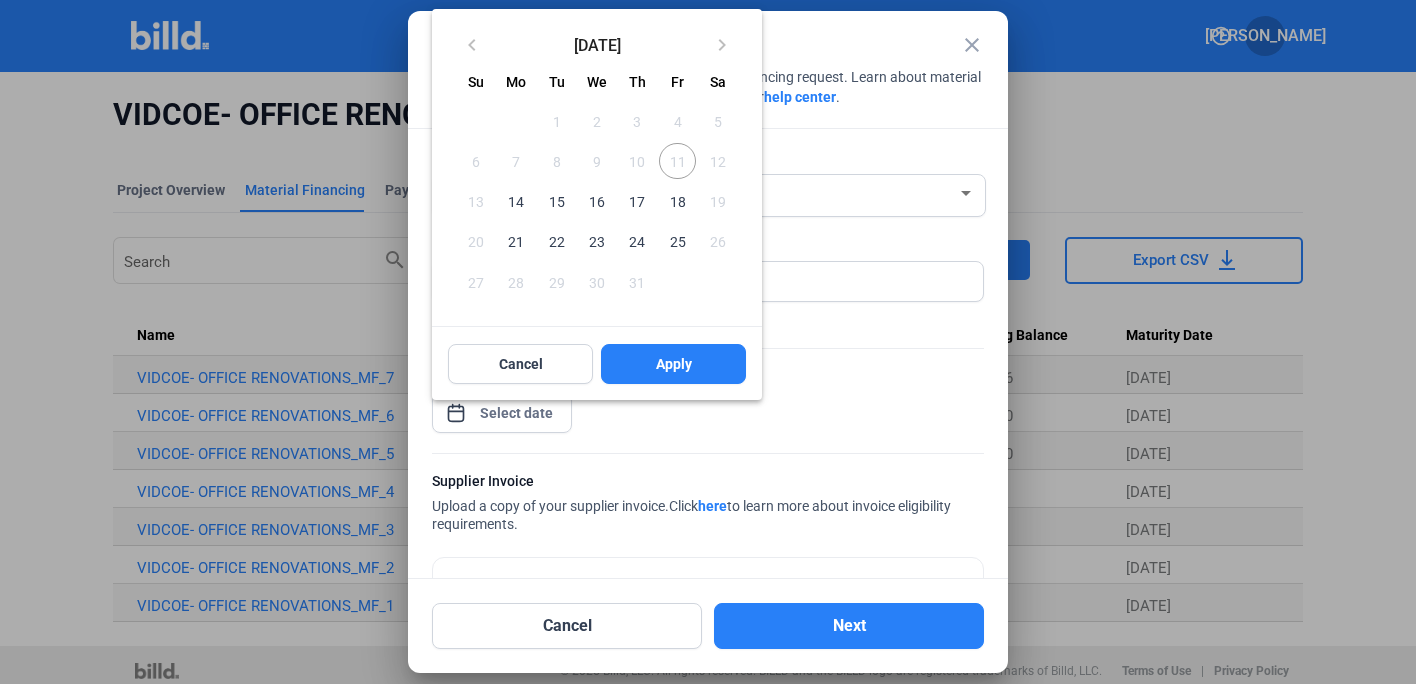 click on "11" at bounding box center [677, 161] 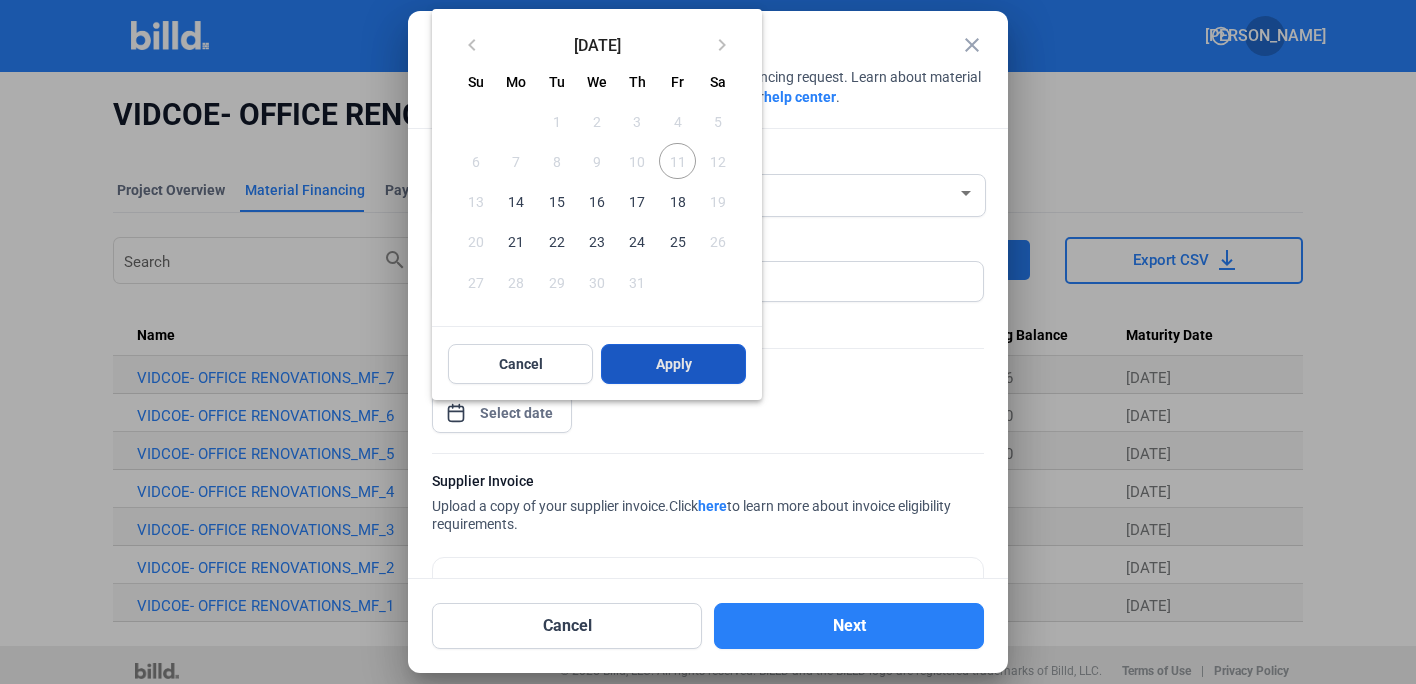 click on "Apply" at bounding box center [674, 364] 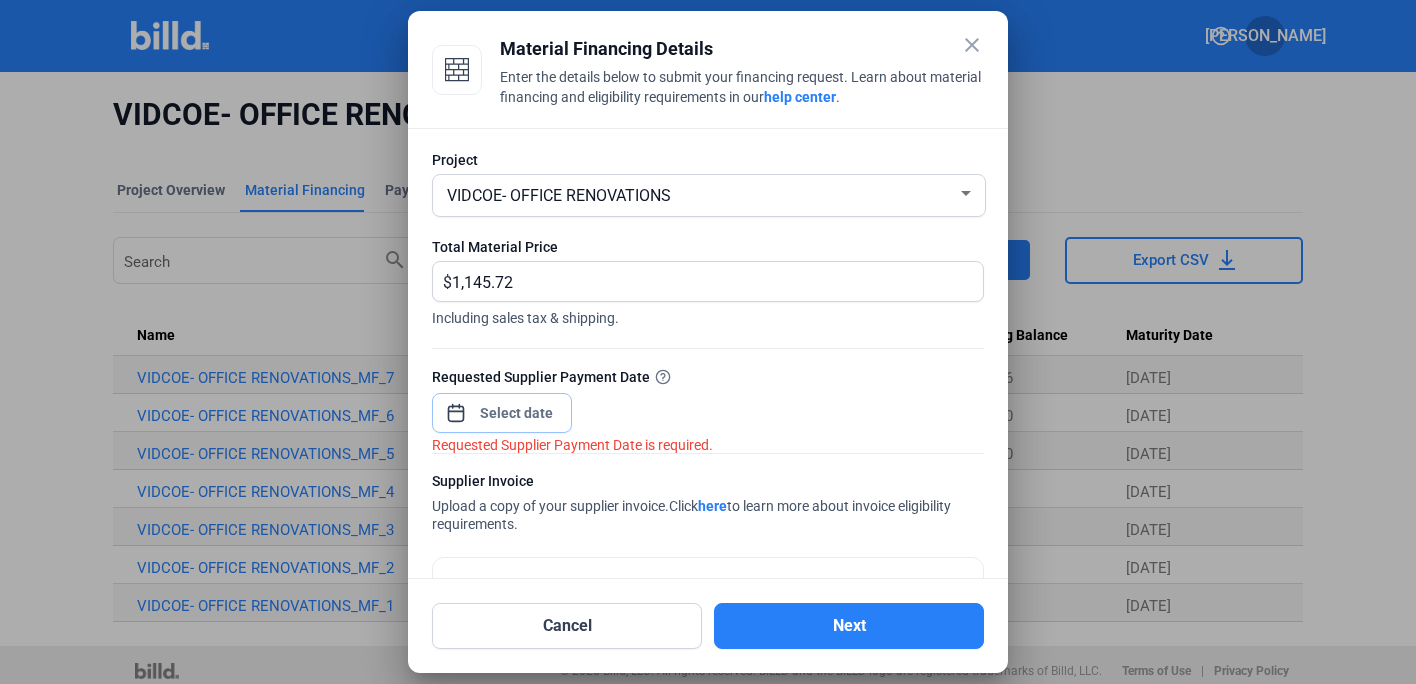 click at bounding box center (517, 413) 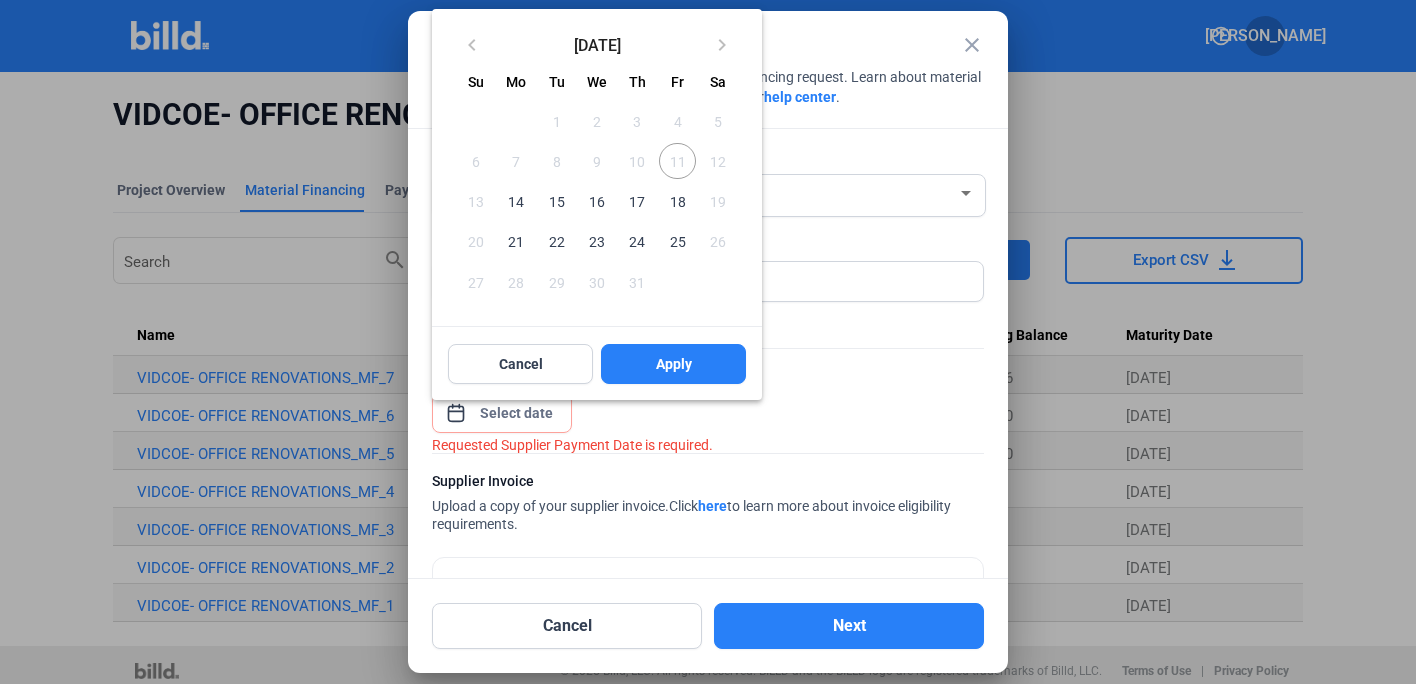 drag, startPoint x: 807, startPoint y: 6, endPoint x: 796, endPoint y: -26, distance: 33.83785 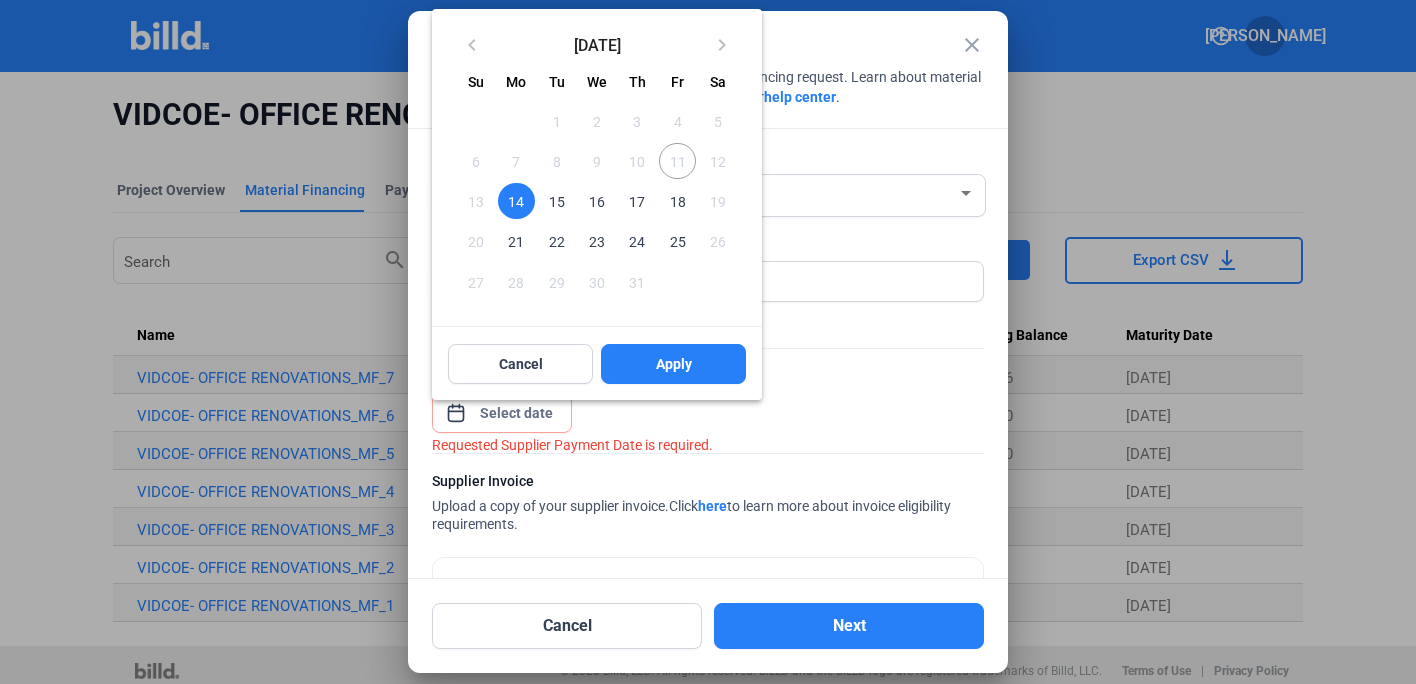 click on "11" at bounding box center [677, 161] 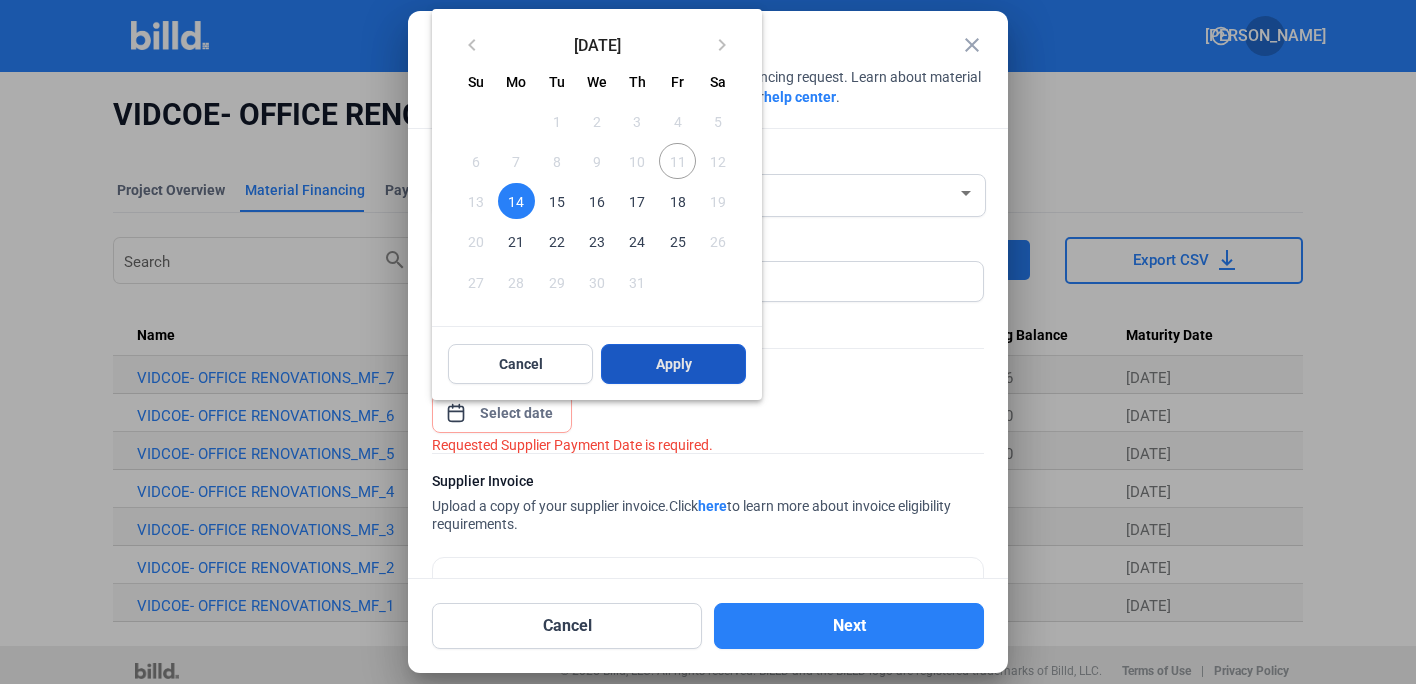 click on "Apply" at bounding box center [673, 364] 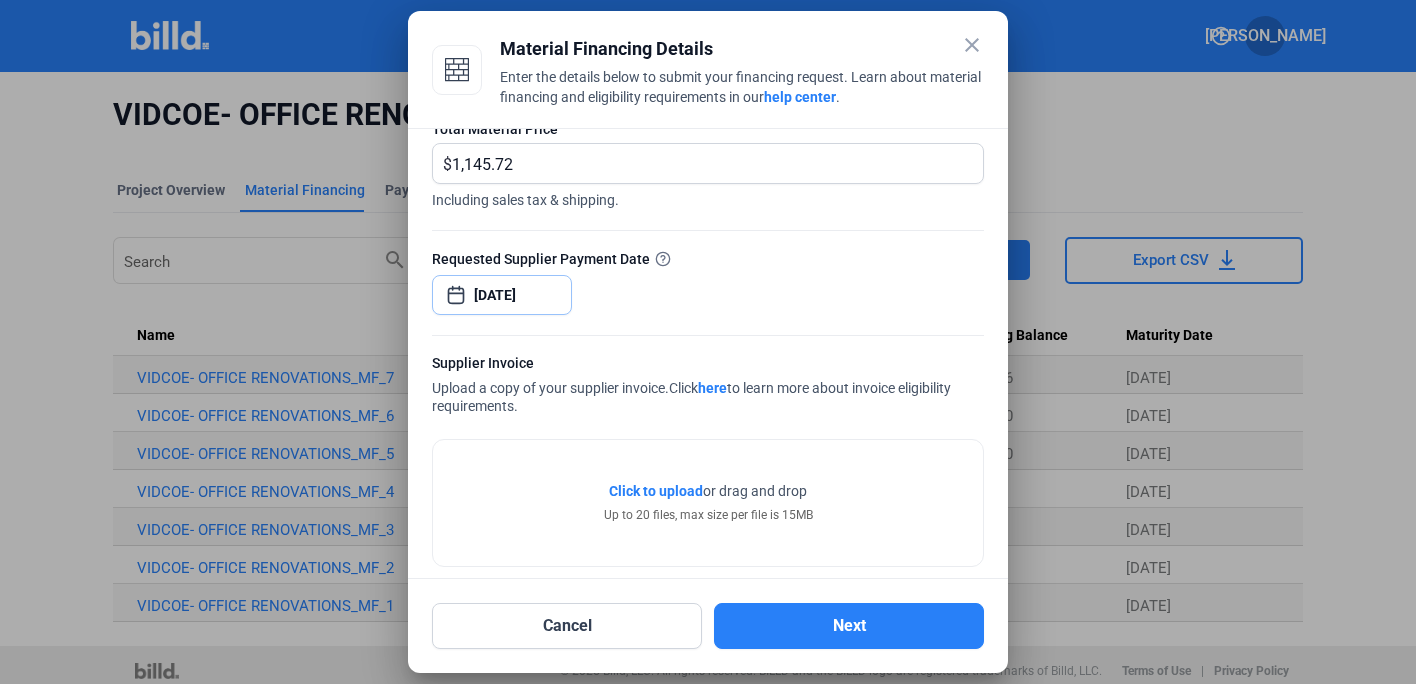 scroll, scrollTop: 139, scrollLeft: 0, axis: vertical 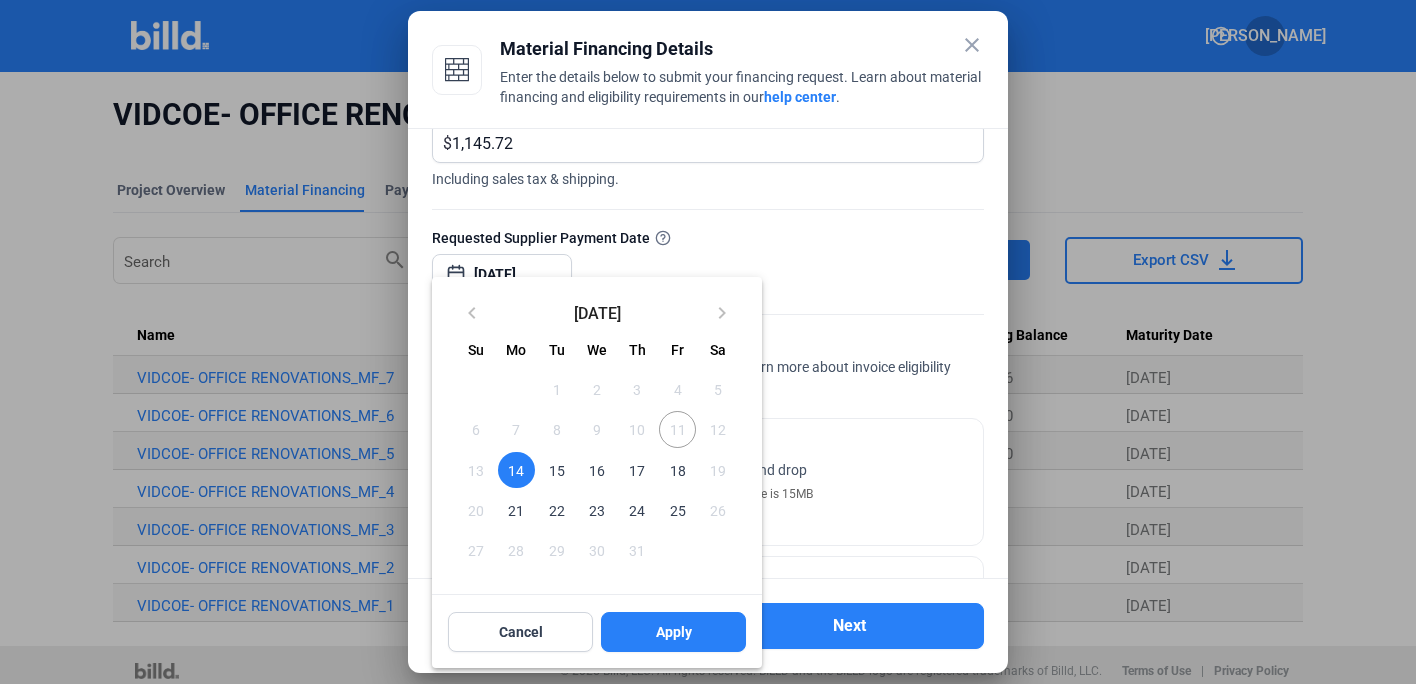 click at bounding box center [708, 342] 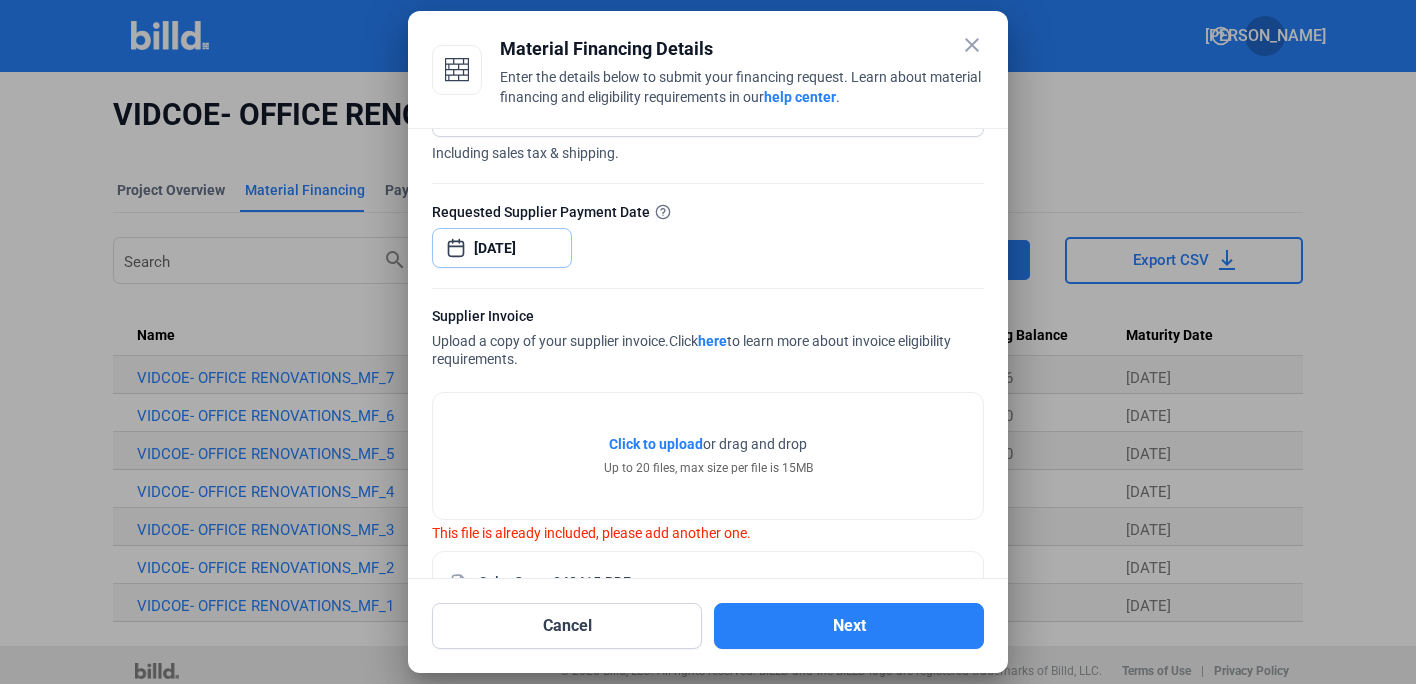 scroll, scrollTop: 235, scrollLeft: 0, axis: vertical 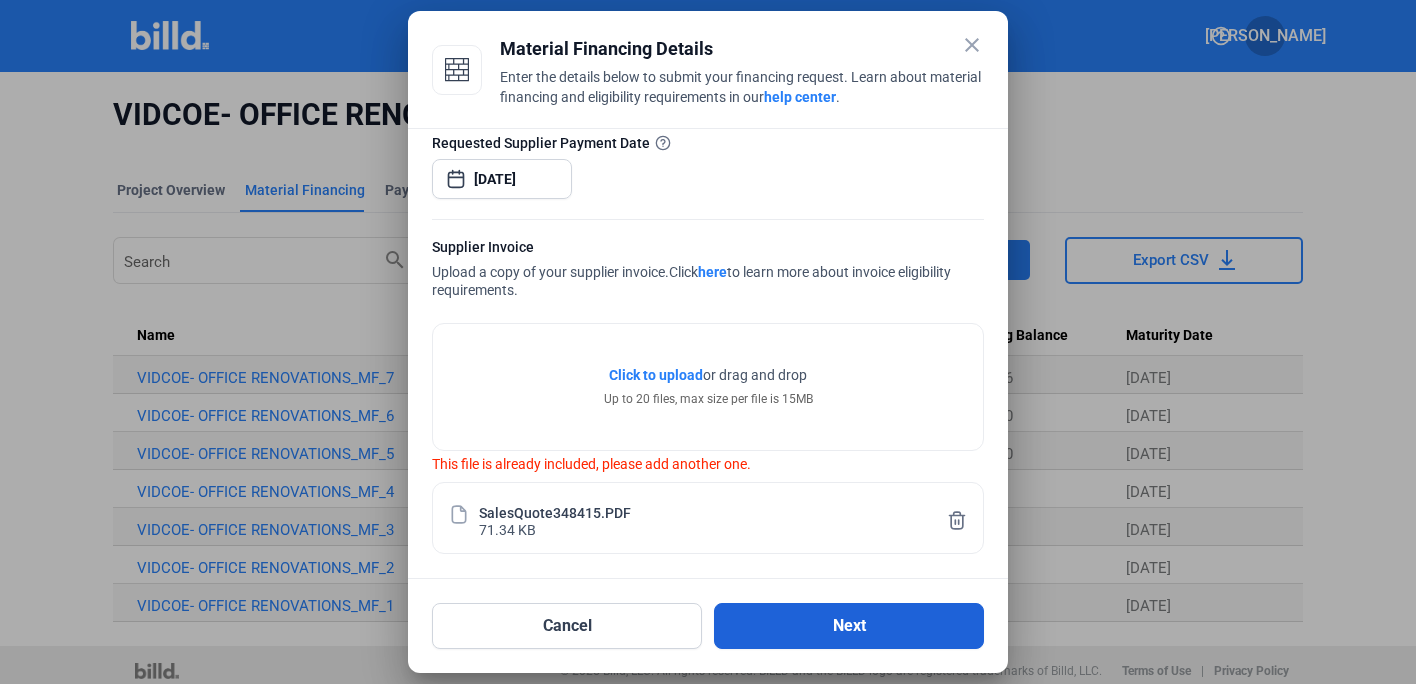 click on "Next" at bounding box center [849, 626] 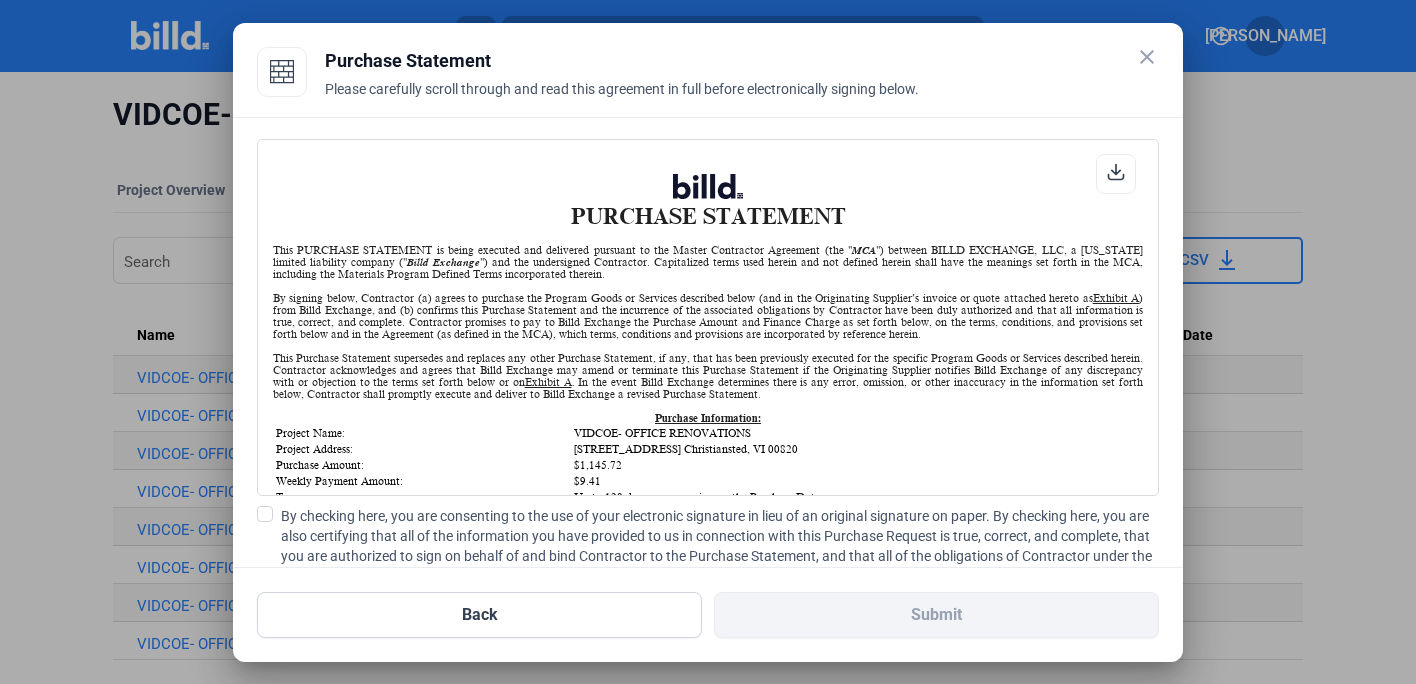 scroll, scrollTop: 1, scrollLeft: 0, axis: vertical 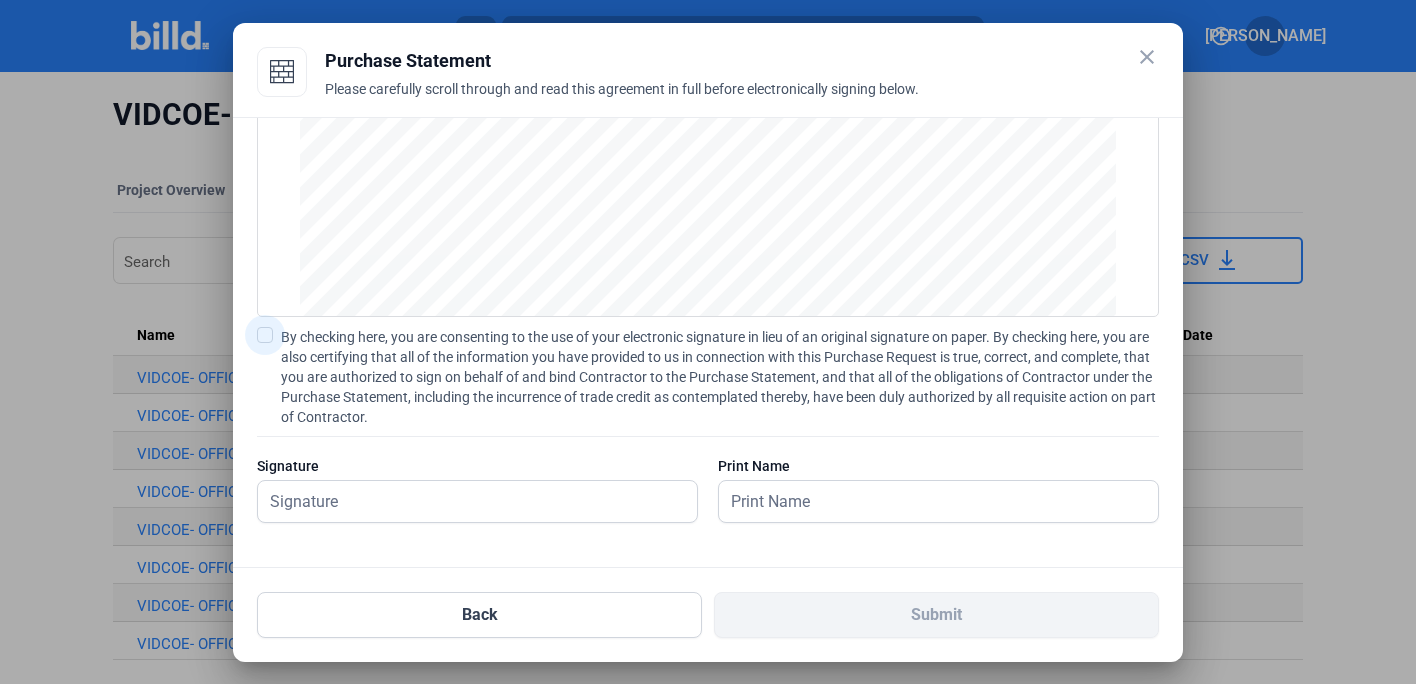 click at bounding box center (265, 335) 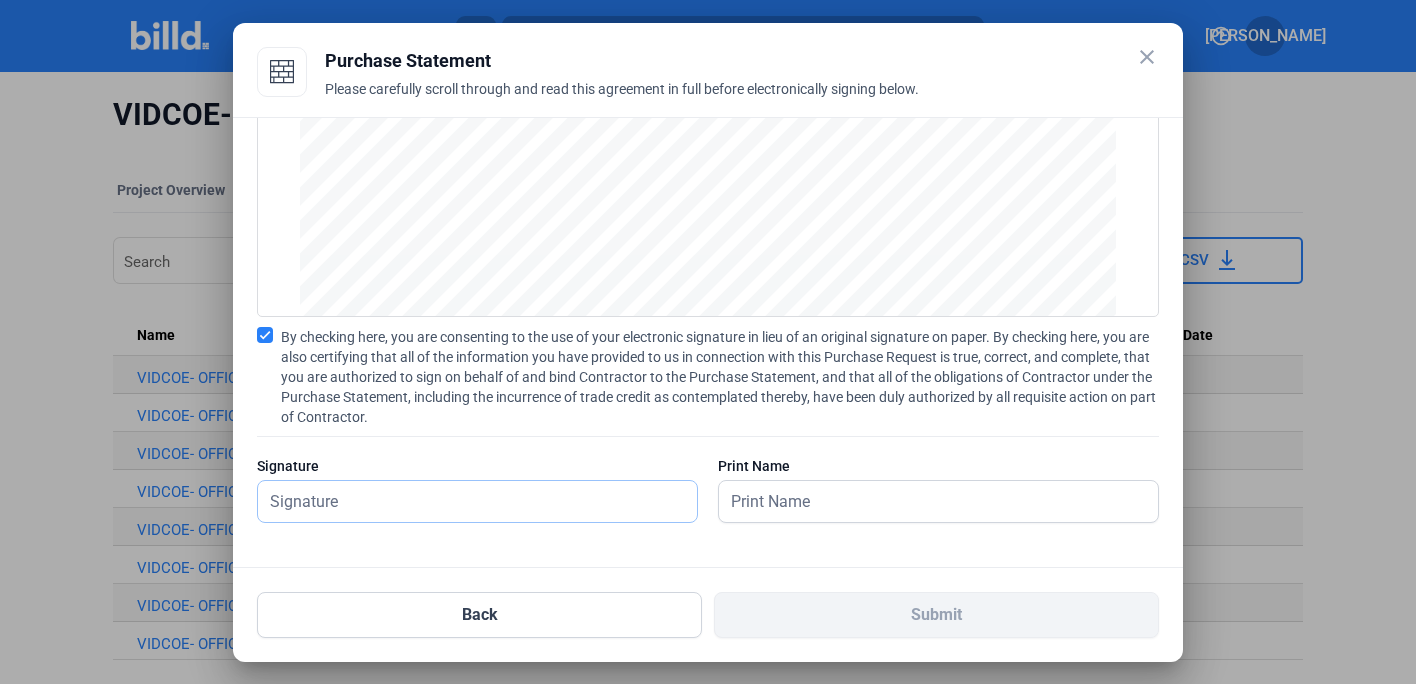 click at bounding box center [477, 501] 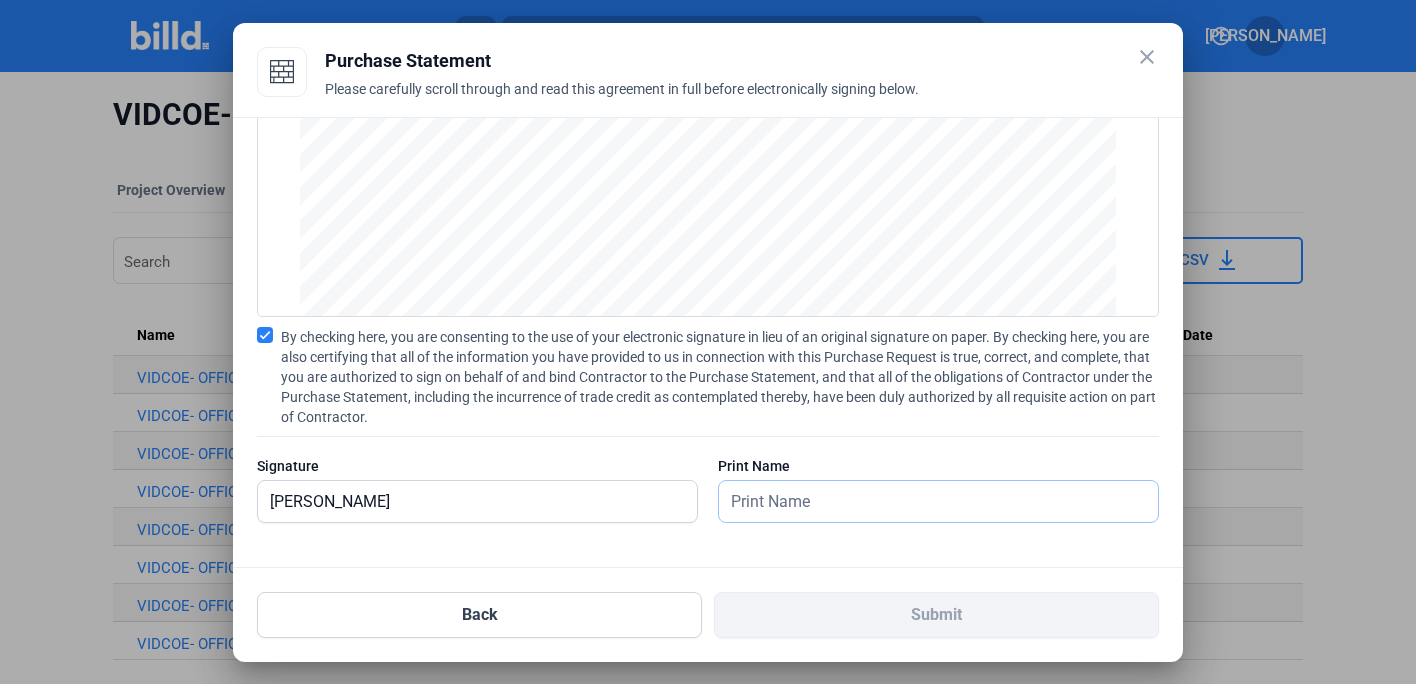 click at bounding box center (927, 501) 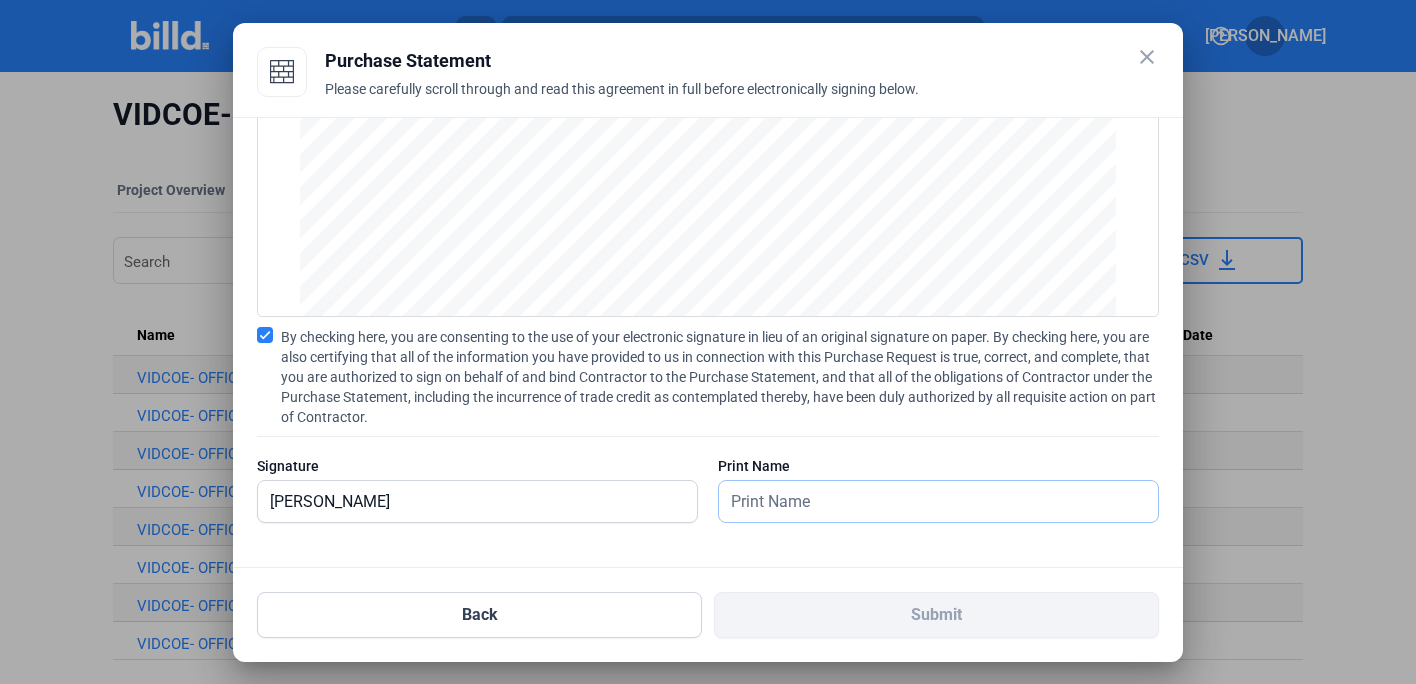 type on "[PERSON_NAME]" 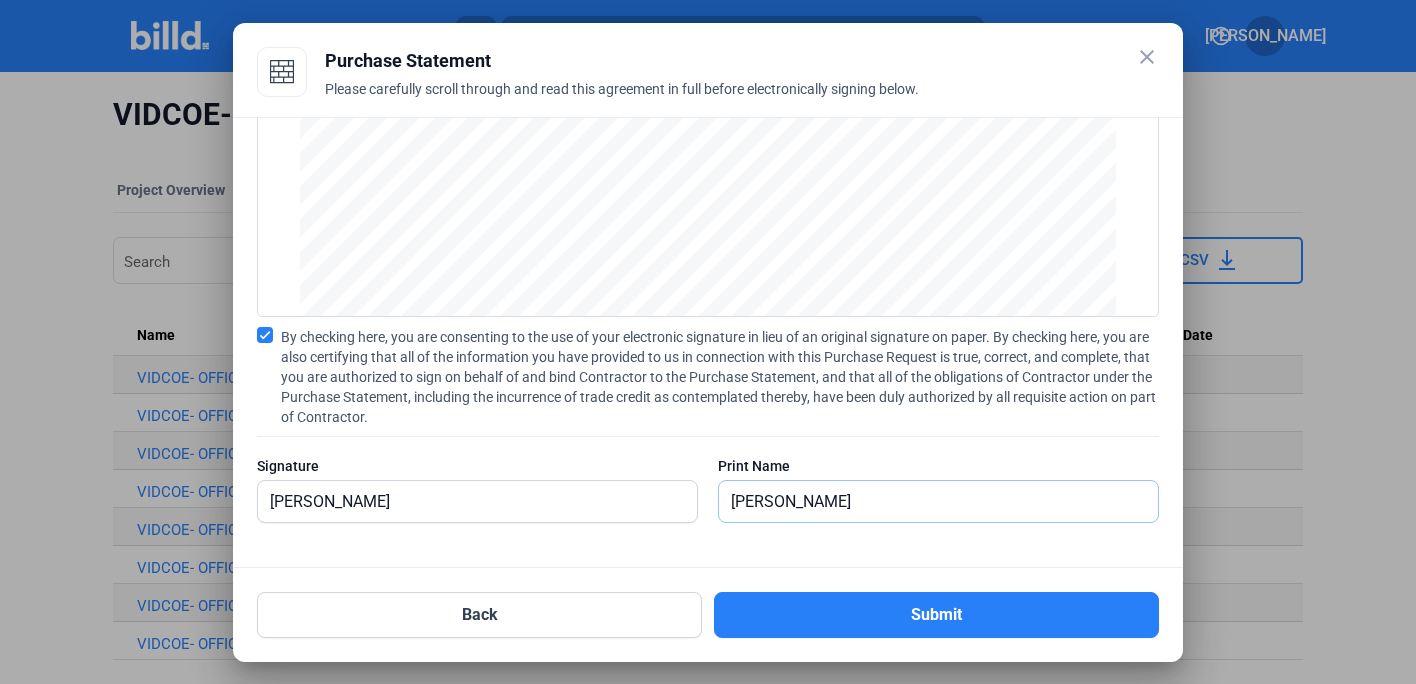 scroll, scrollTop: 685, scrollLeft: 0, axis: vertical 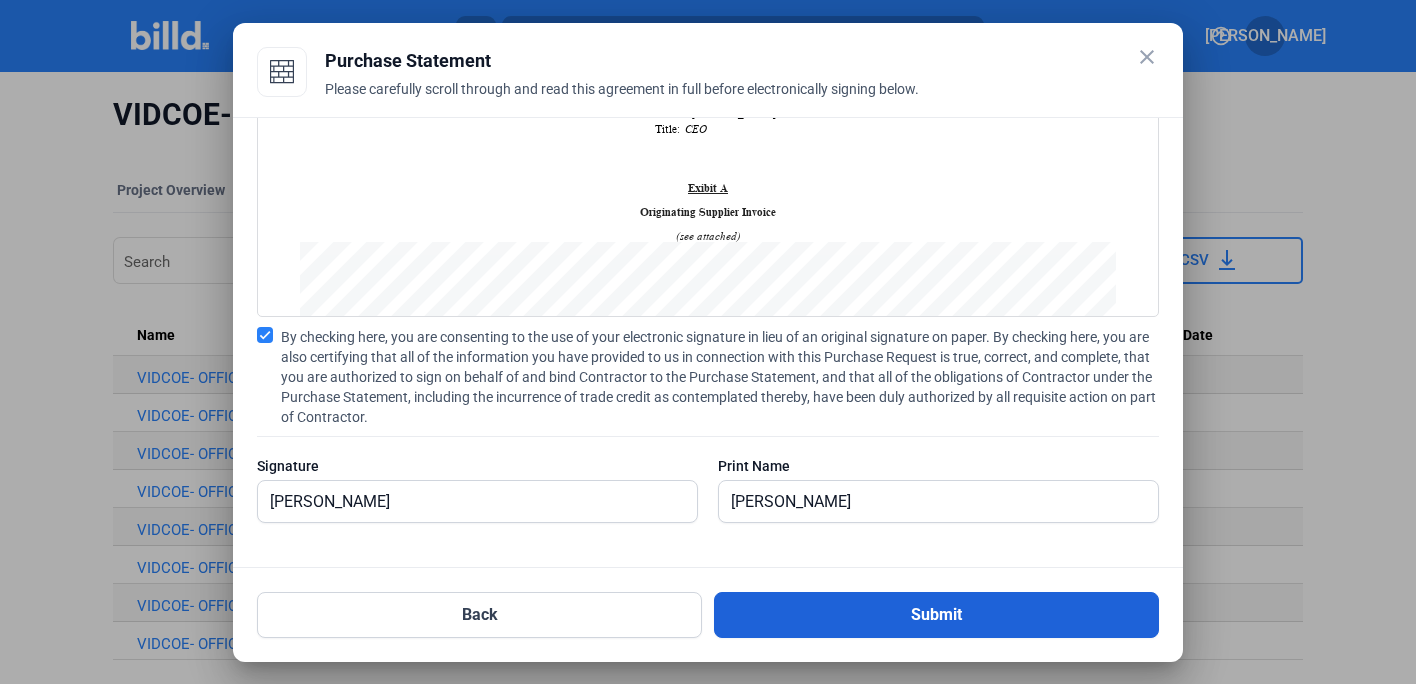 click on "Submit" at bounding box center (936, 615) 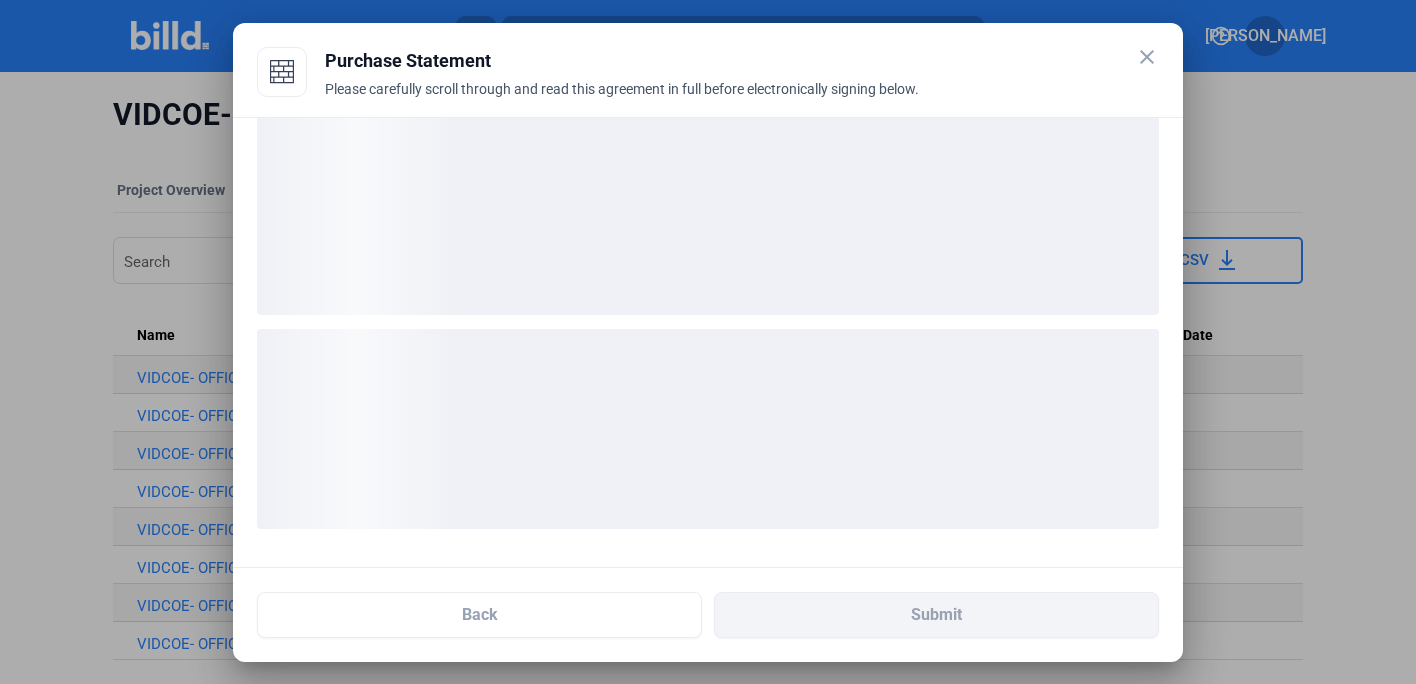 scroll, scrollTop: 24, scrollLeft: 0, axis: vertical 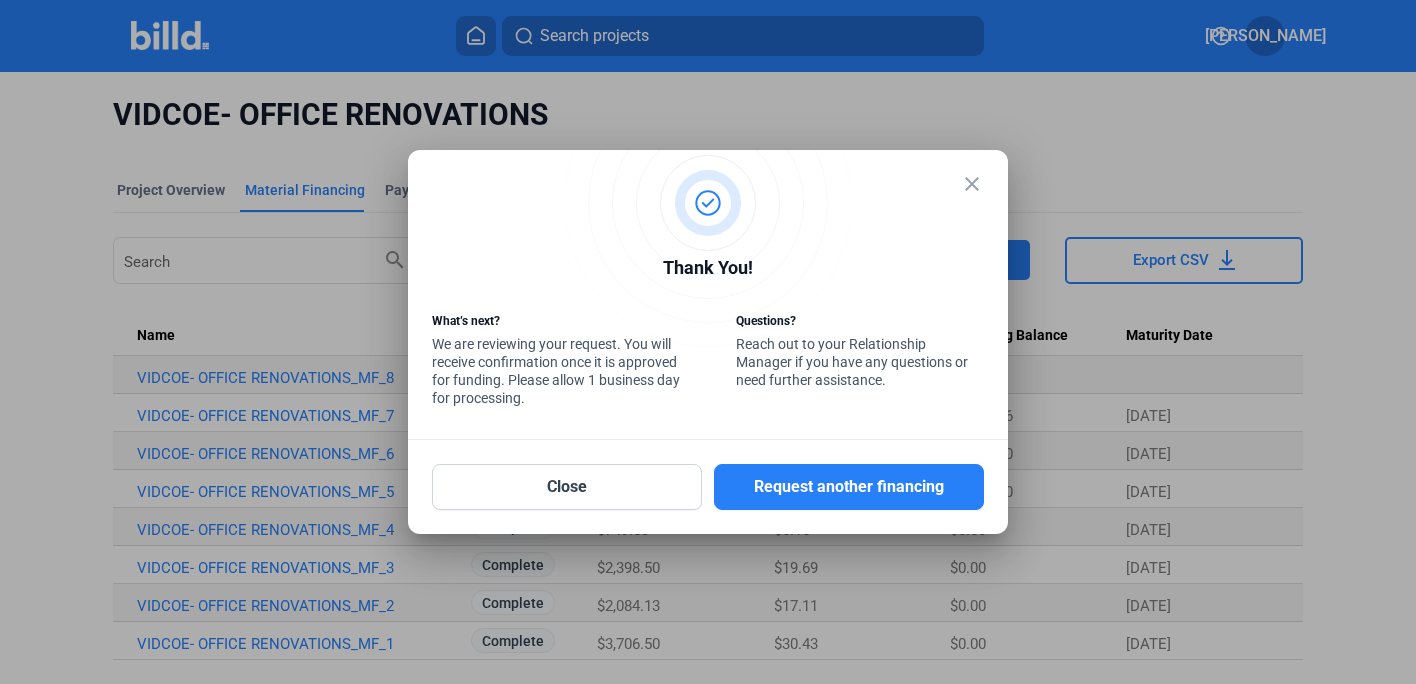 click on "close" at bounding box center (972, 184) 